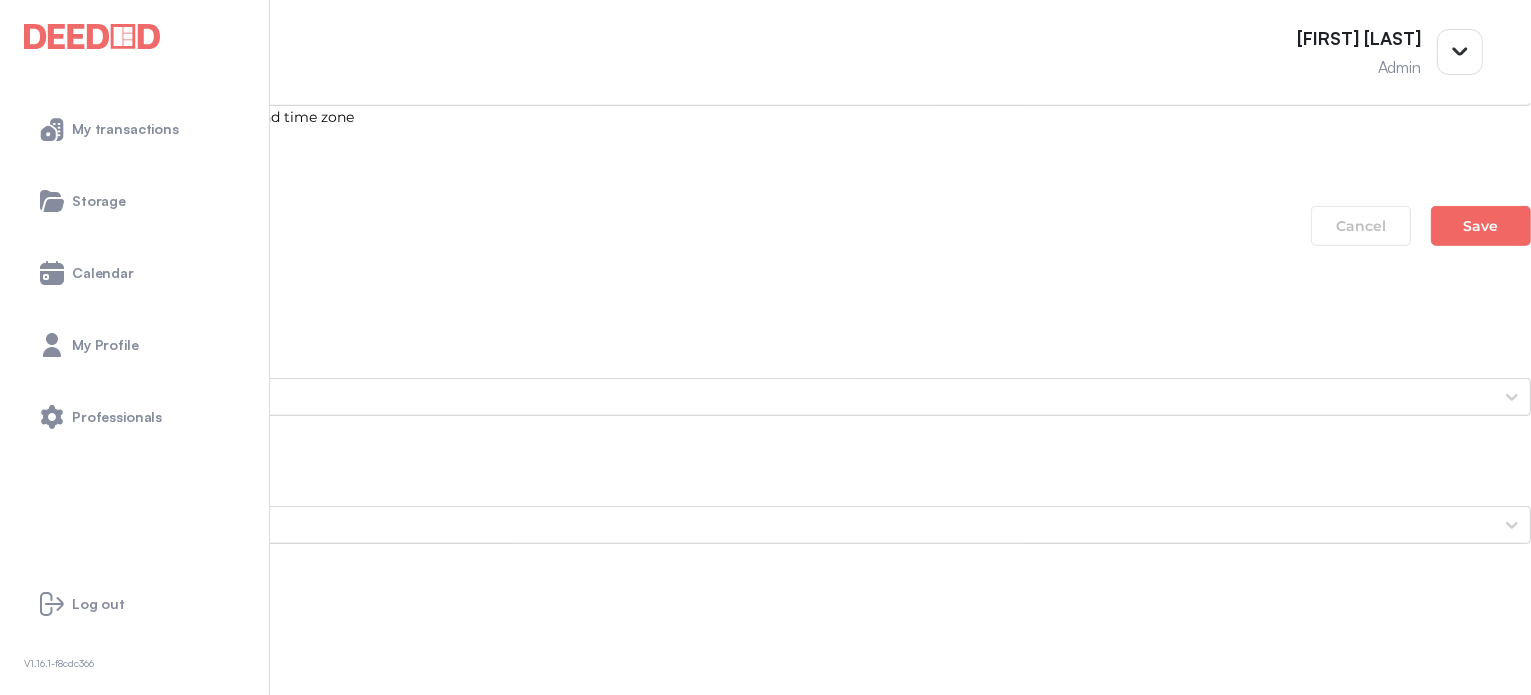 scroll, scrollTop: 1600, scrollLeft: 0, axis: vertical 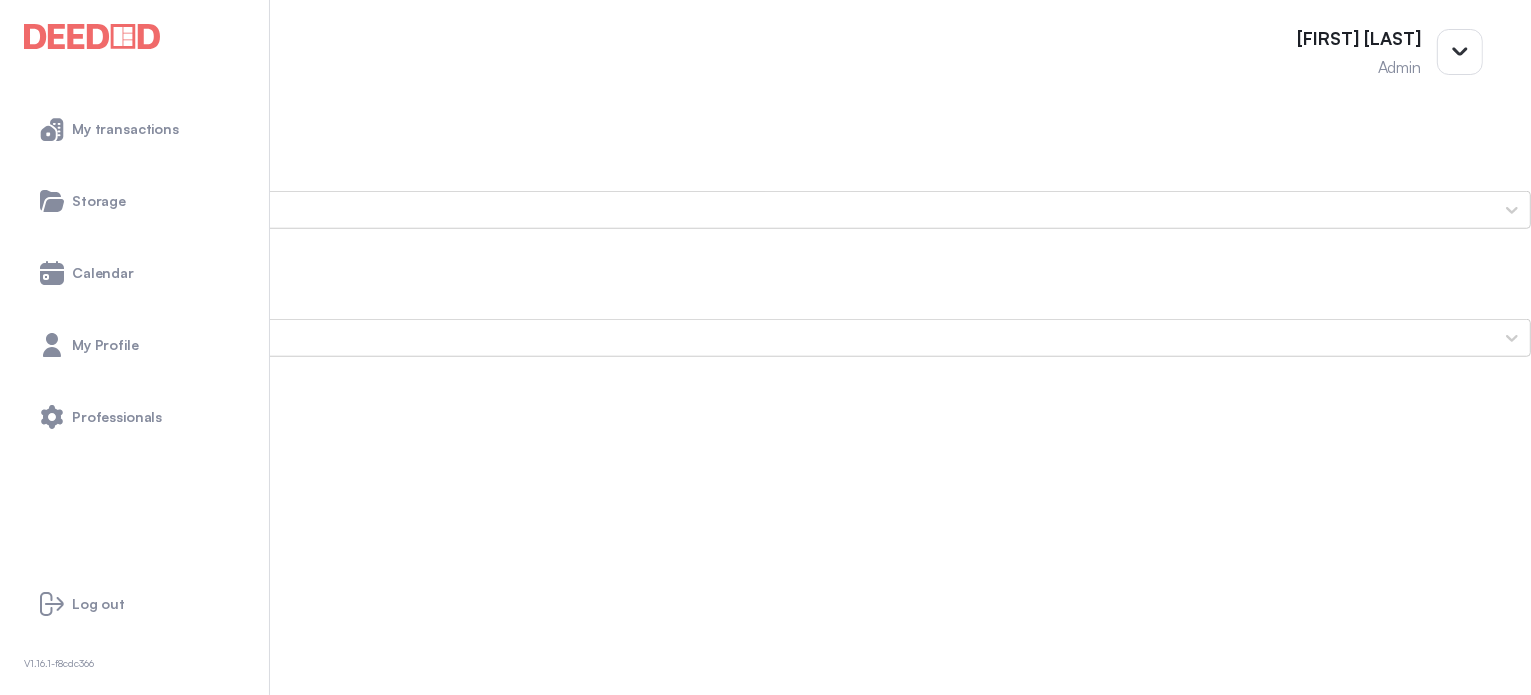 click on "Mortgage Commitment" at bounding box center [765, 880] 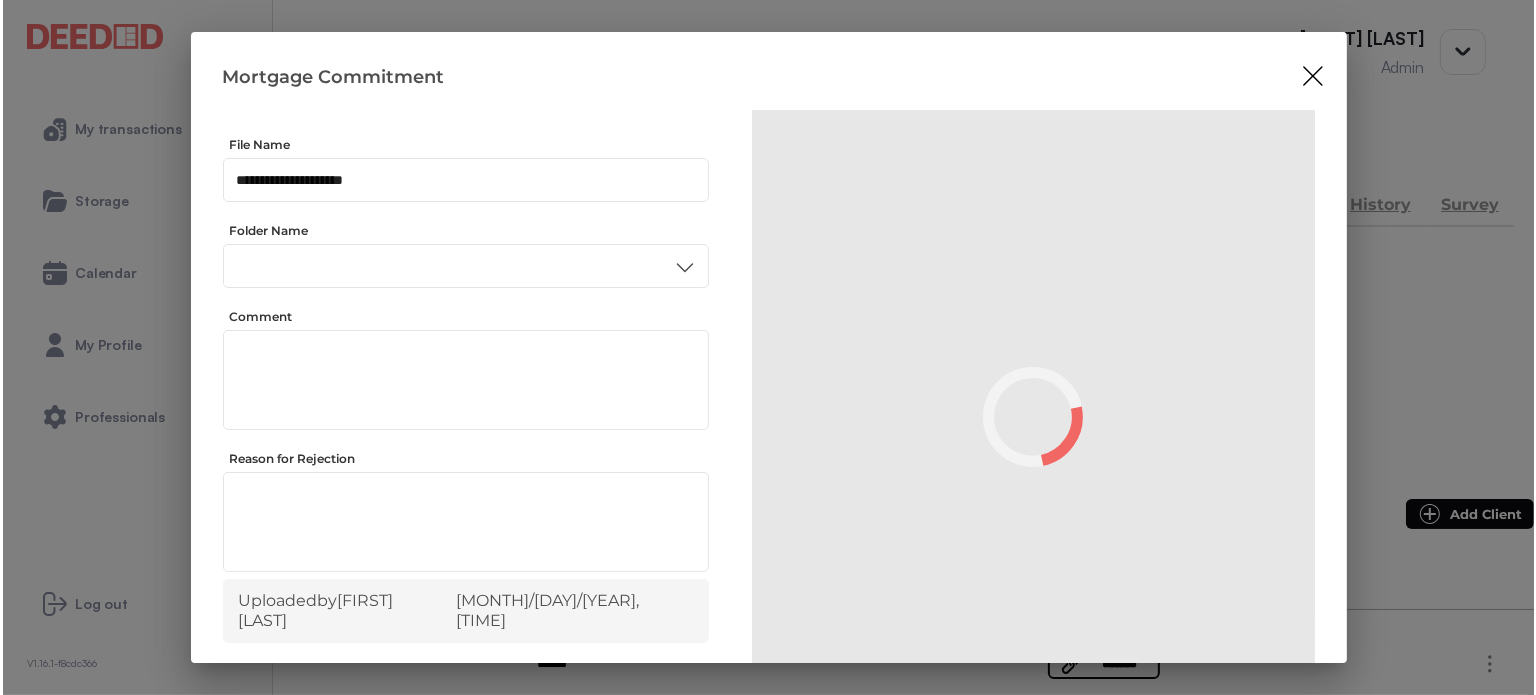 scroll, scrollTop: 0, scrollLeft: 0, axis: both 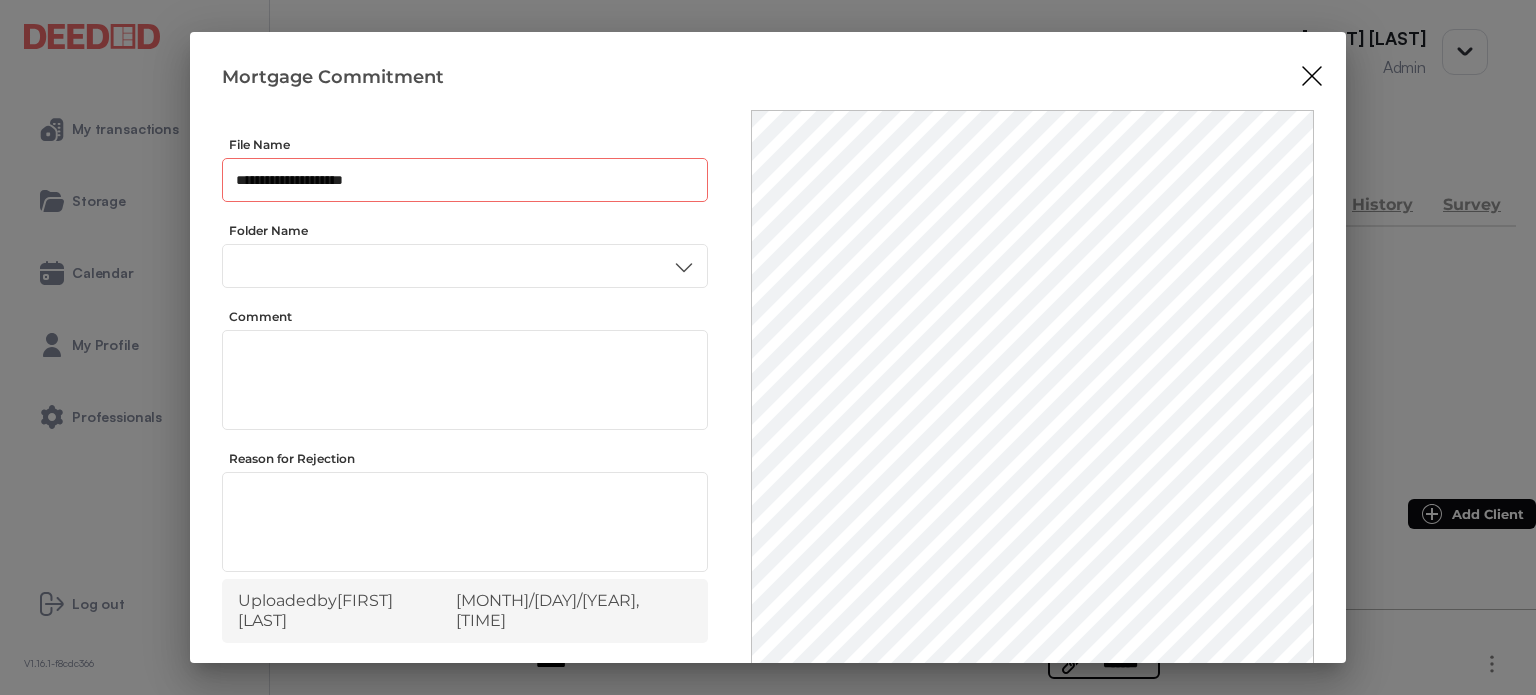 drag, startPoint x: 380, startPoint y: 179, endPoint x: 173, endPoint y: 175, distance: 207.03865 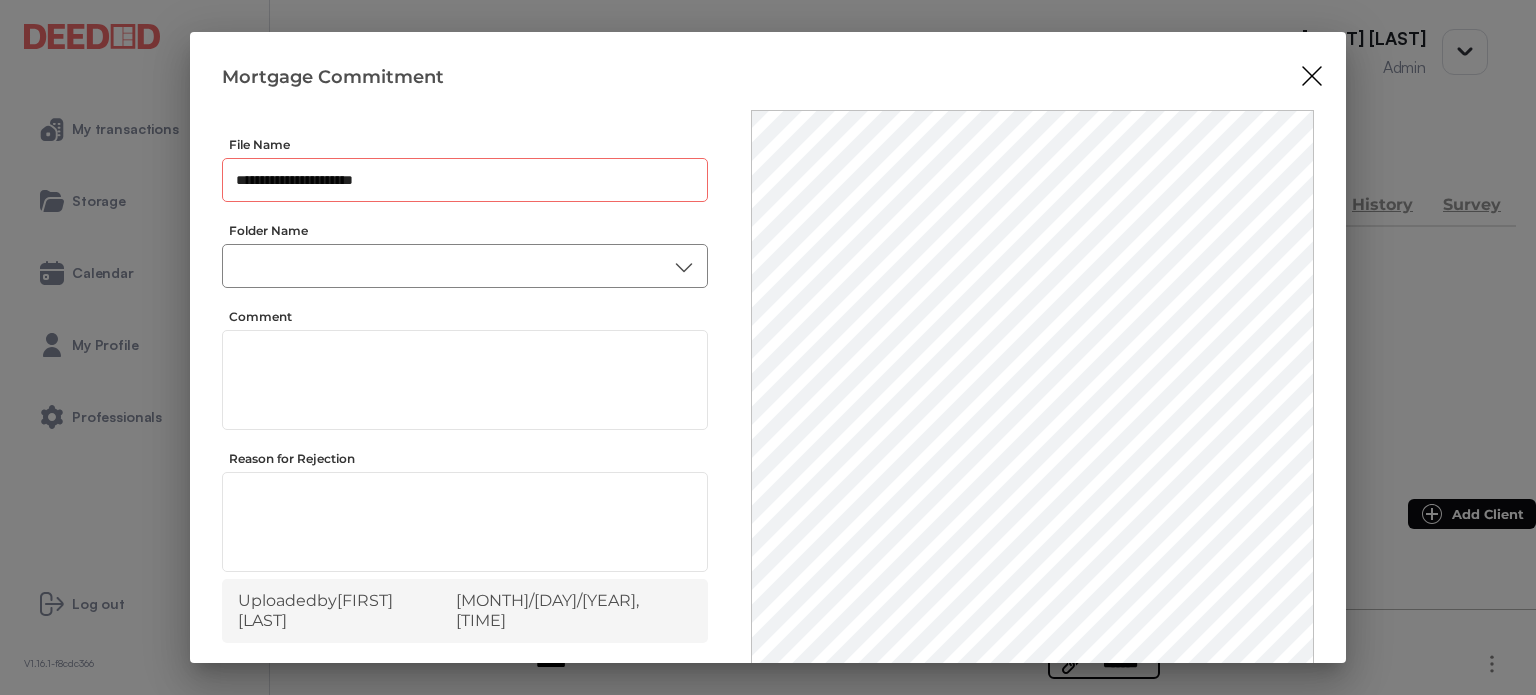 type on "**********" 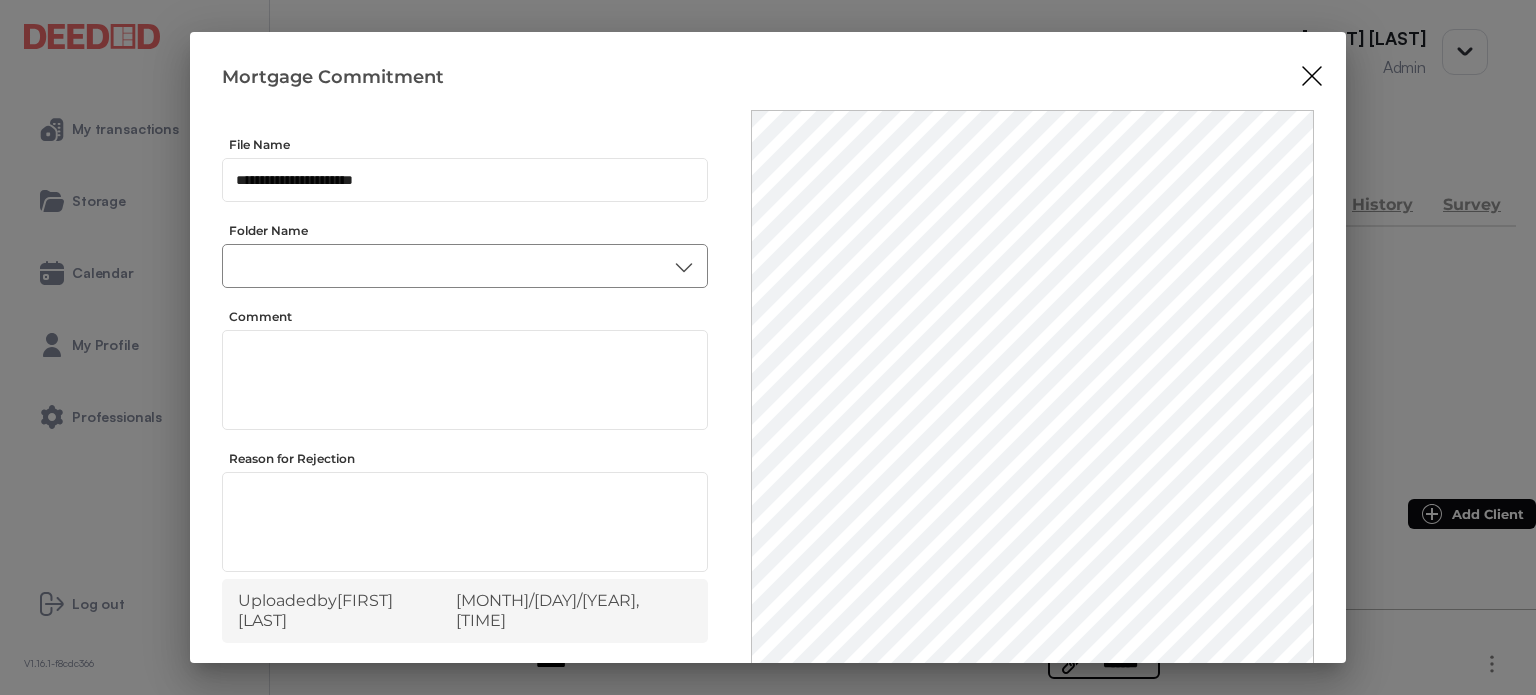 click on "​" at bounding box center (465, 266) 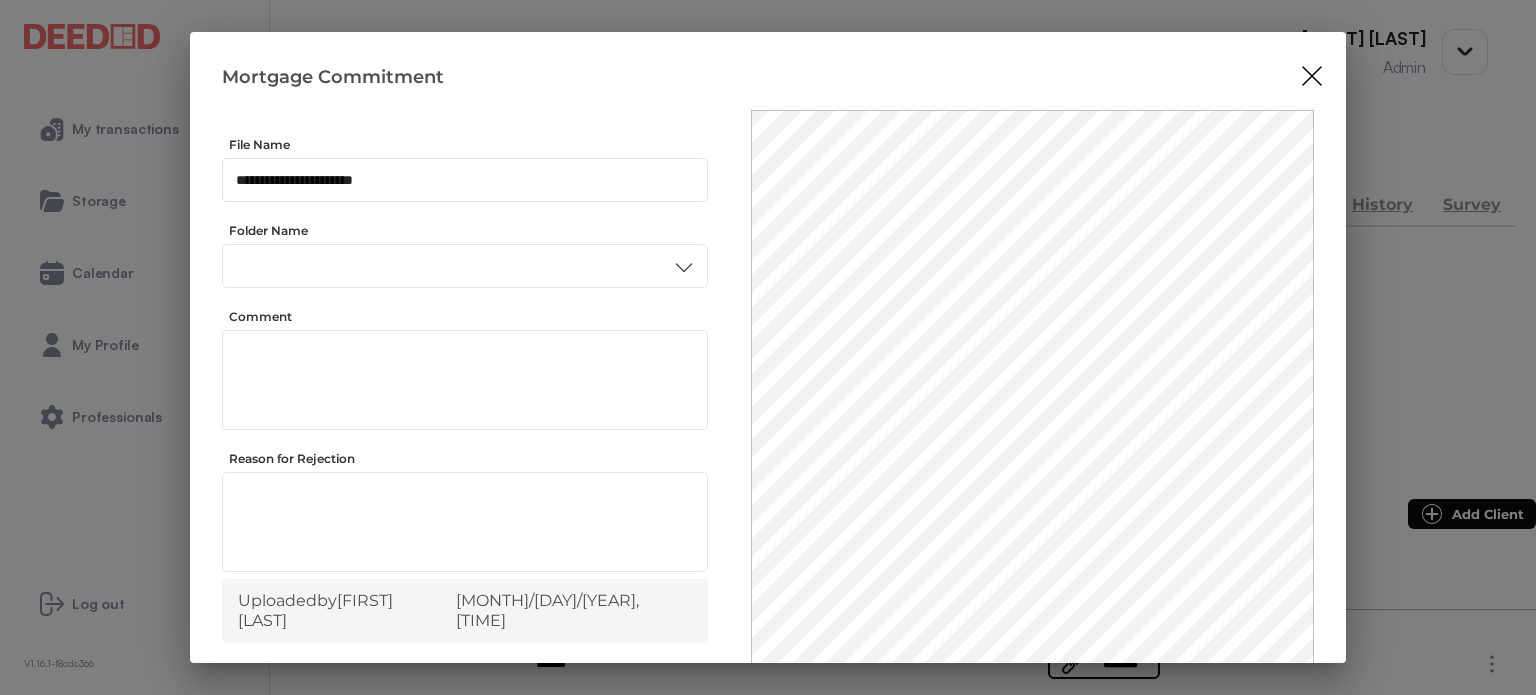 click on "Other" at bounding box center [464, 500] 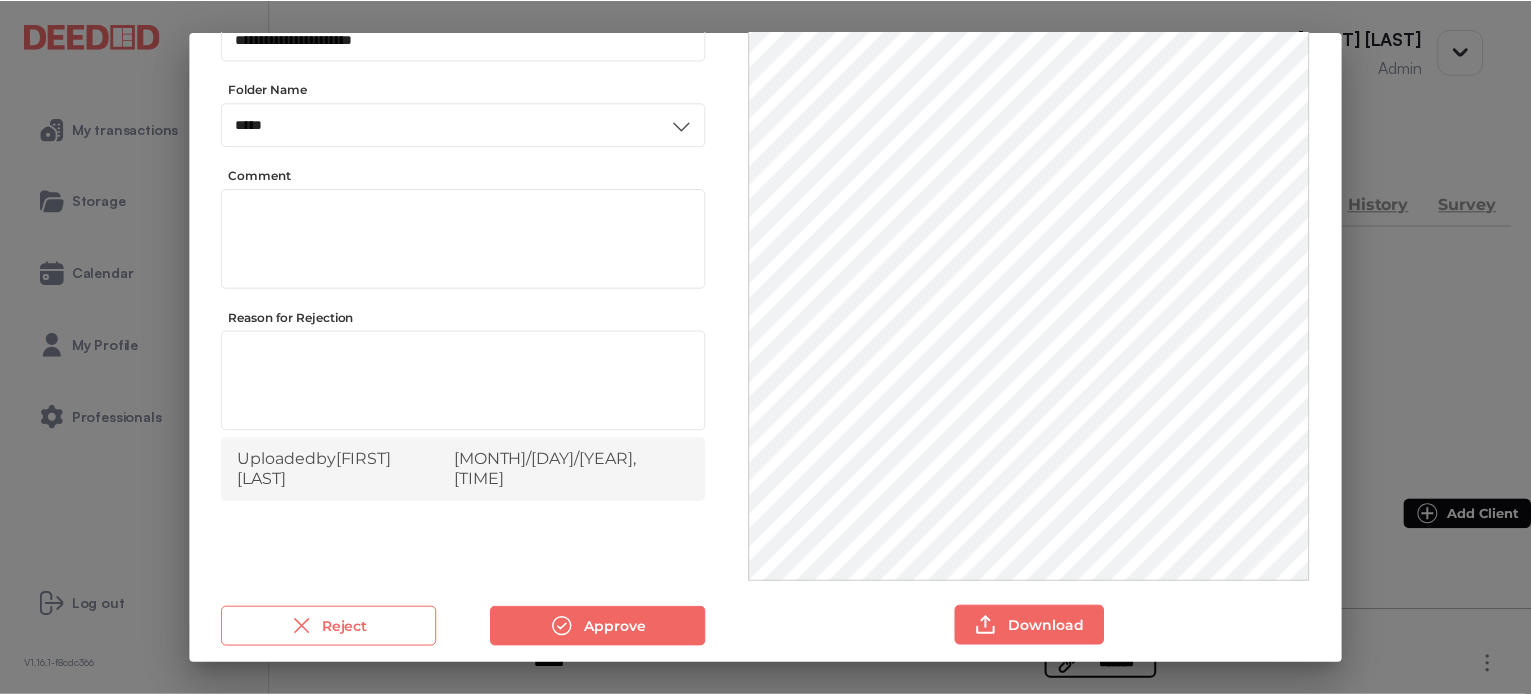 scroll, scrollTop: 156, scrollLeft: 0, axis: vertical 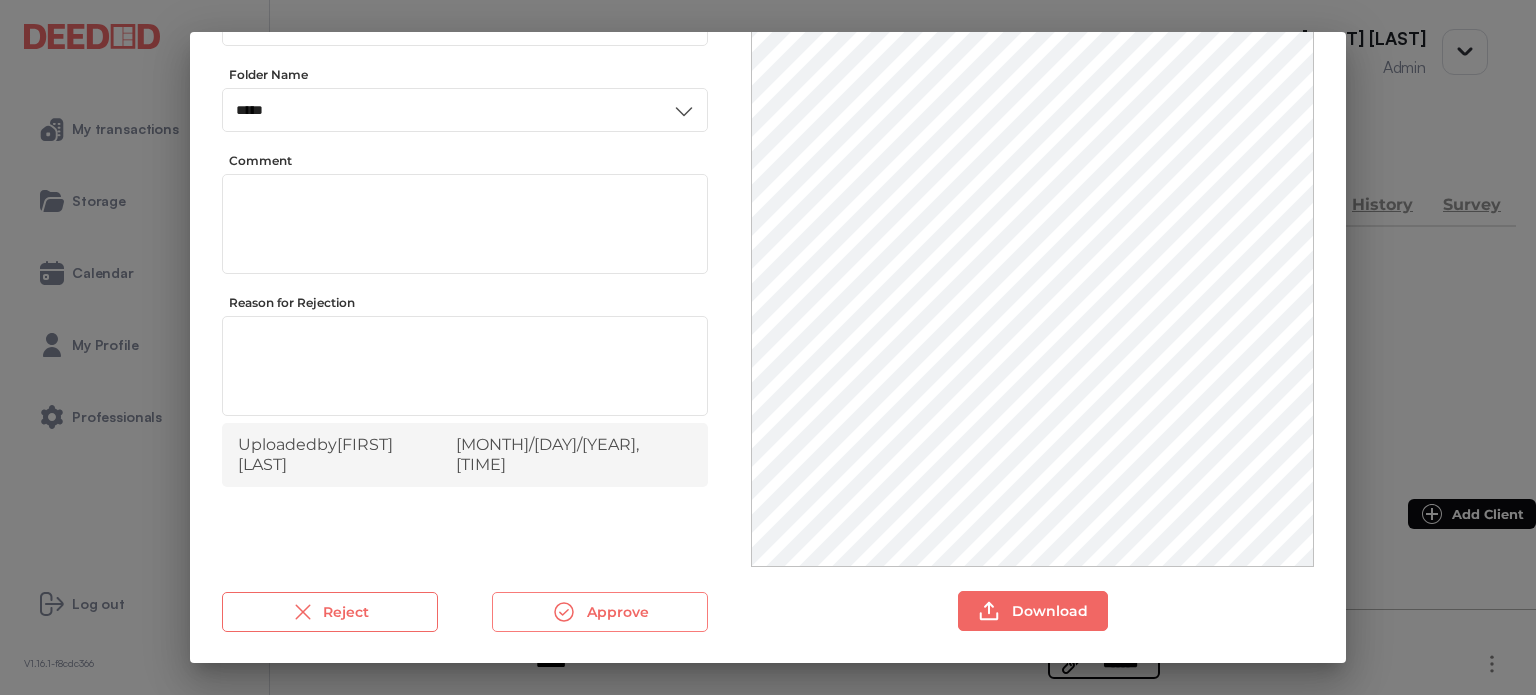 click on "Approve" at bounding box center (600, 612) 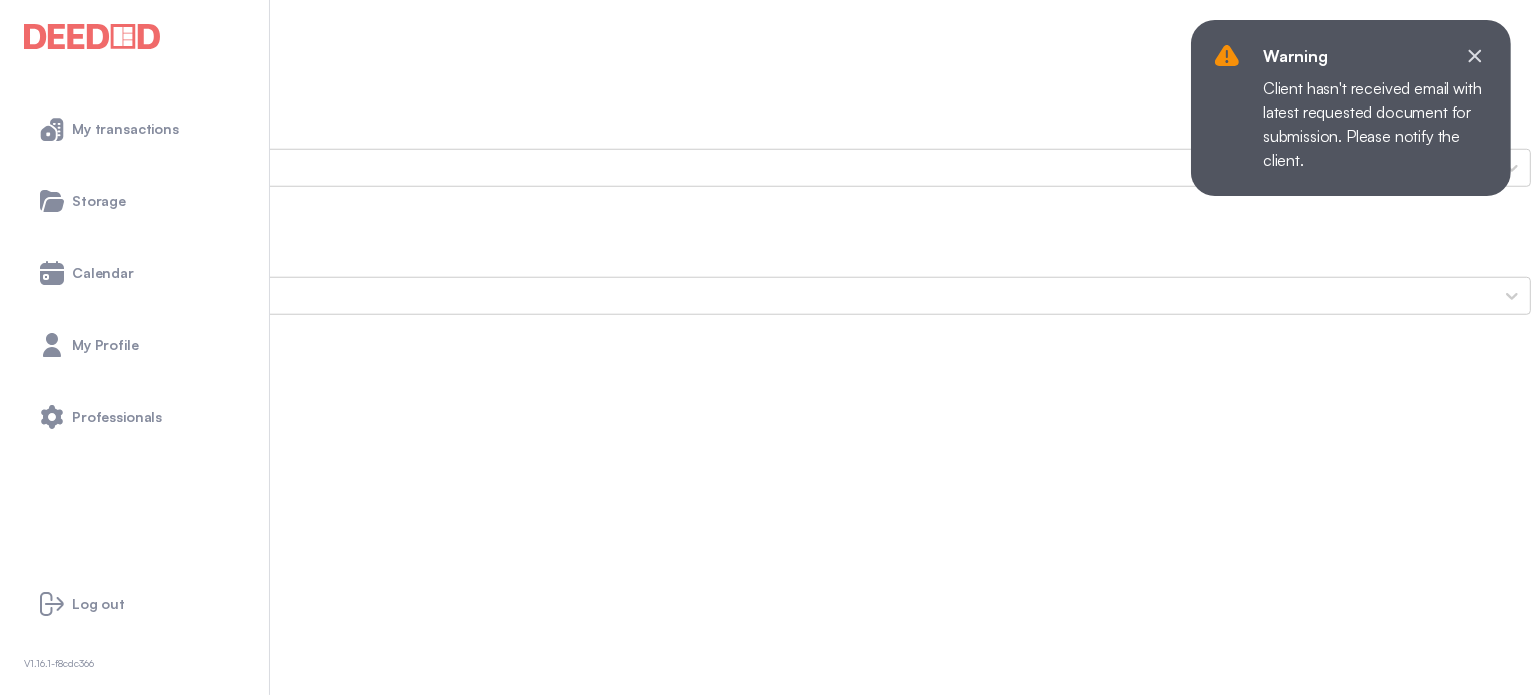 scroll, scrollTop: 1700, scrollLeft: 0, axis: vertical 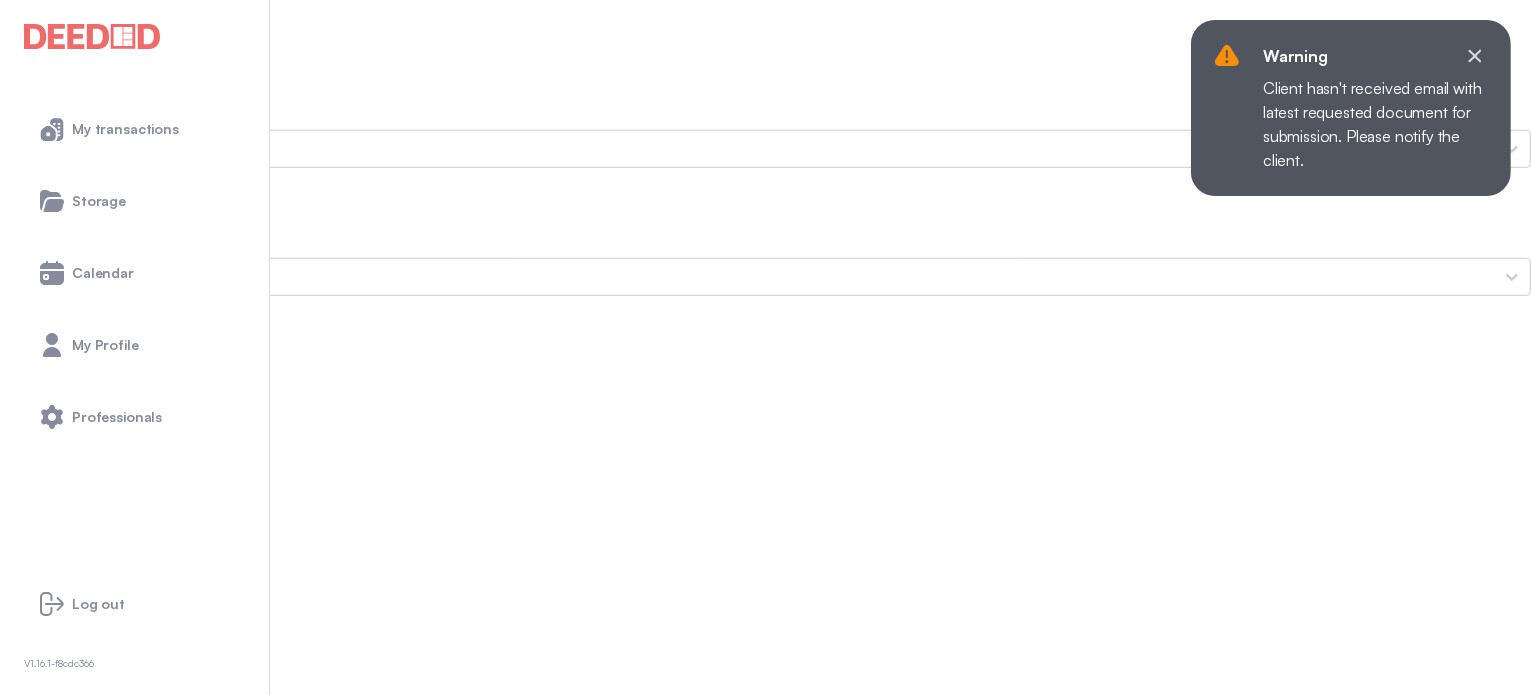 click on "[LAST]'s Photo ID (Front Side)" at bounding box center (765, 1357) 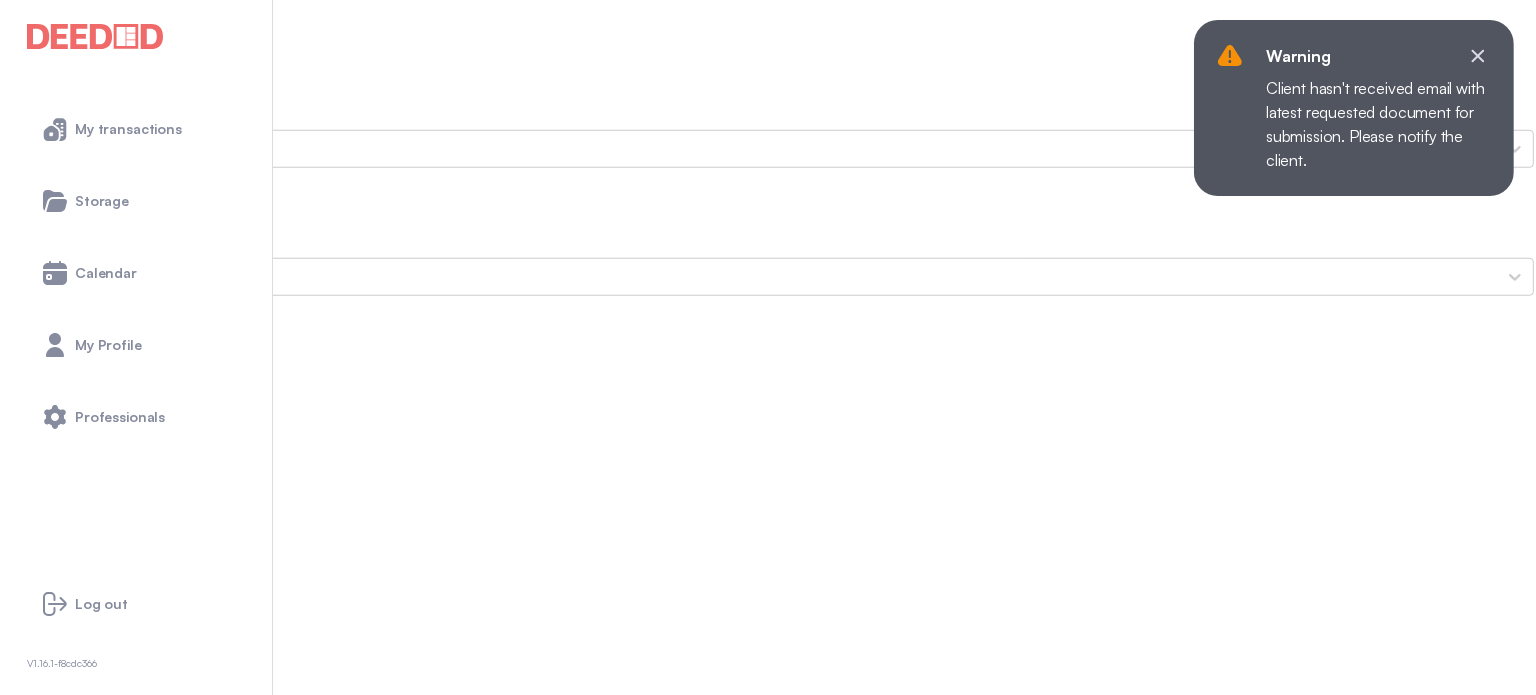 scroll, scrollTop: 0, scrollLeft: 0, axis: both 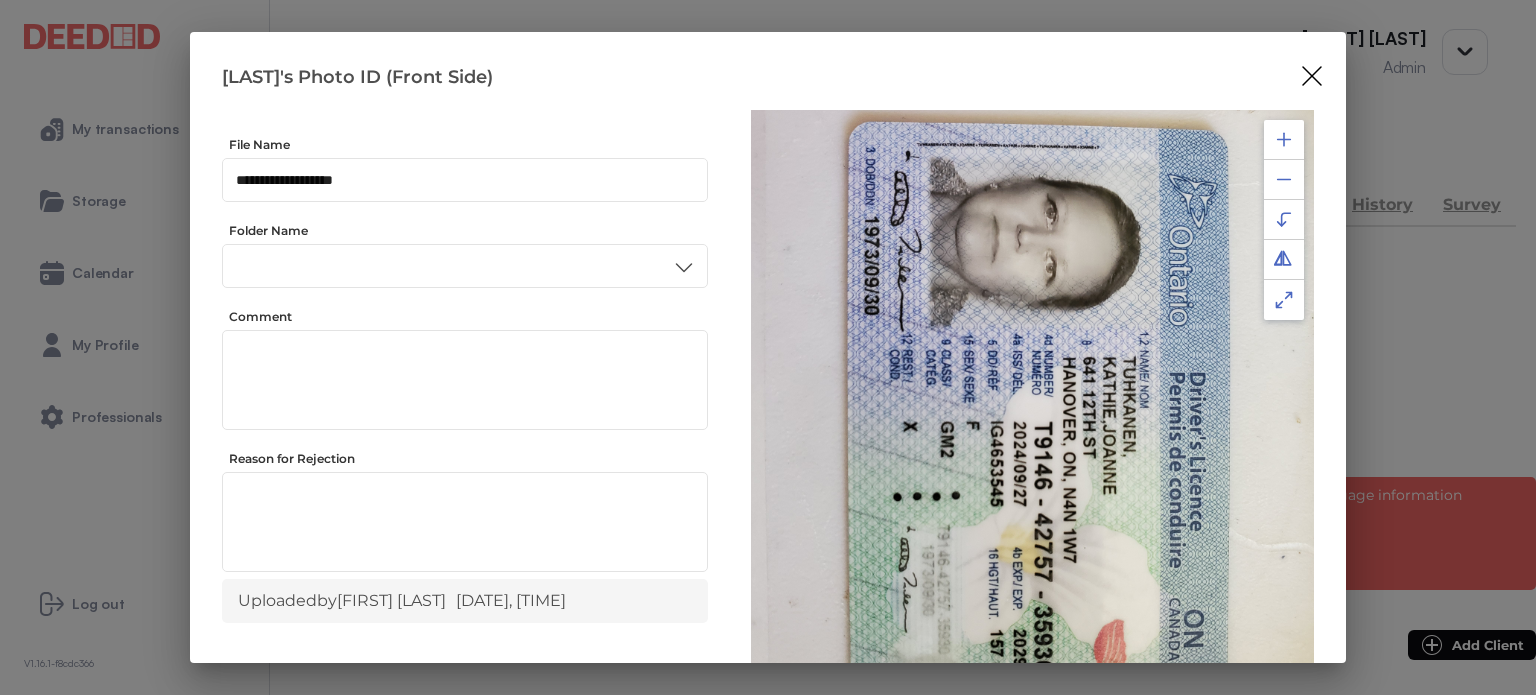 click at bounding box center [1284, 139] 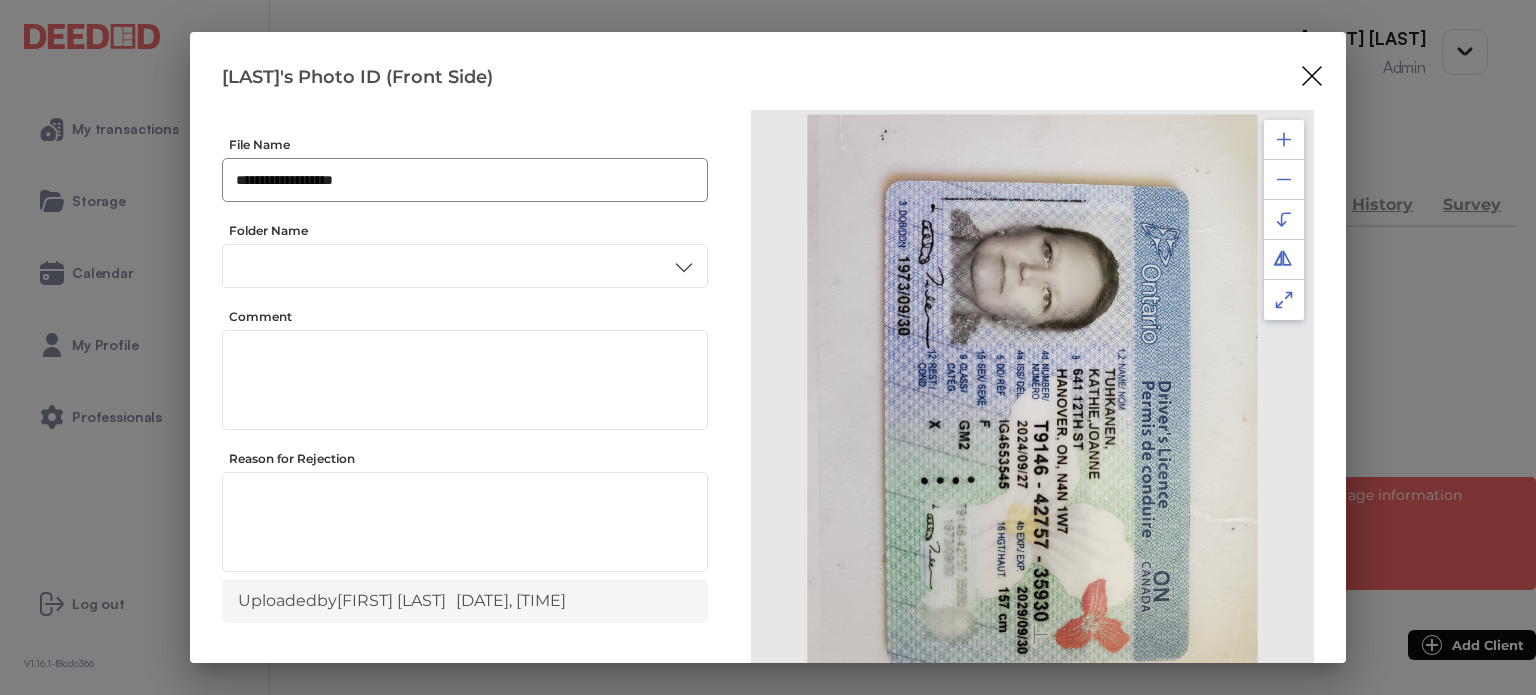 click on "**********" at bounding box center (465, 180) 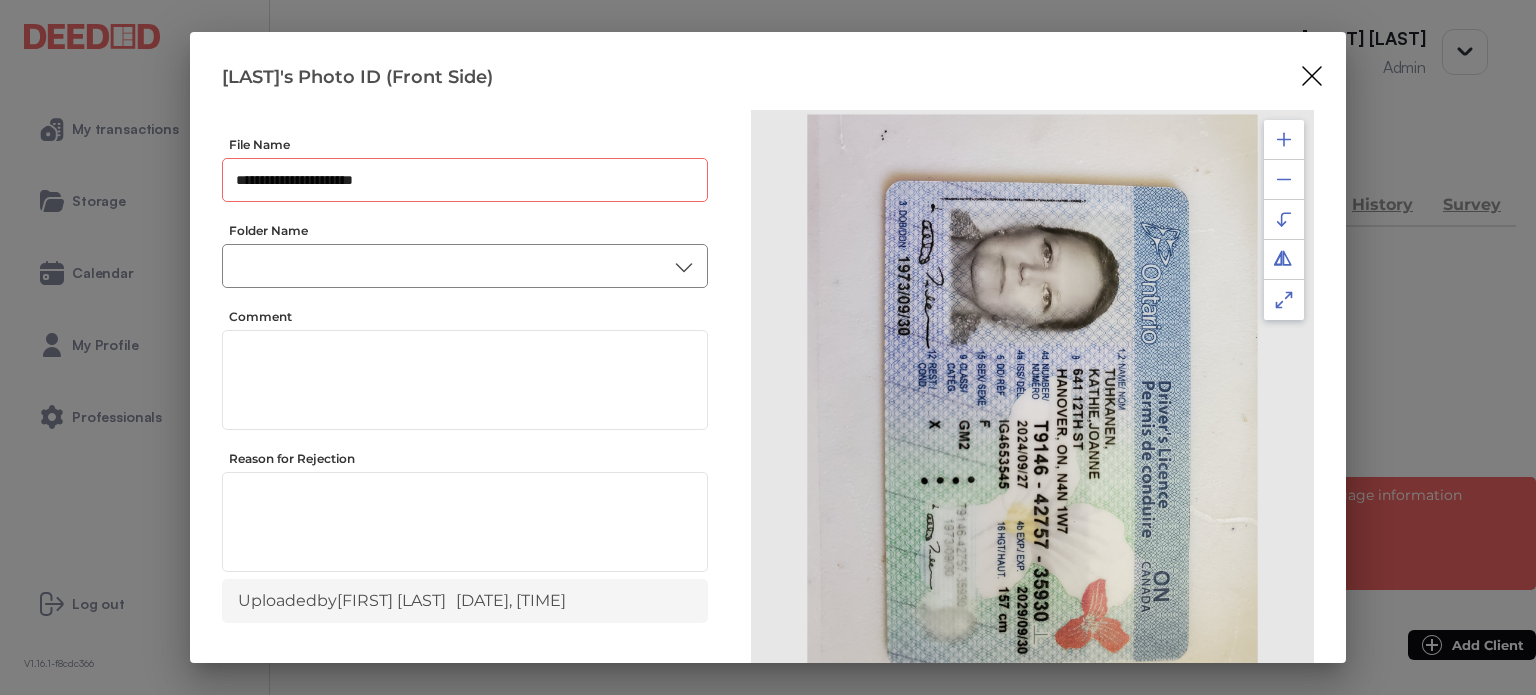 type on "**********" 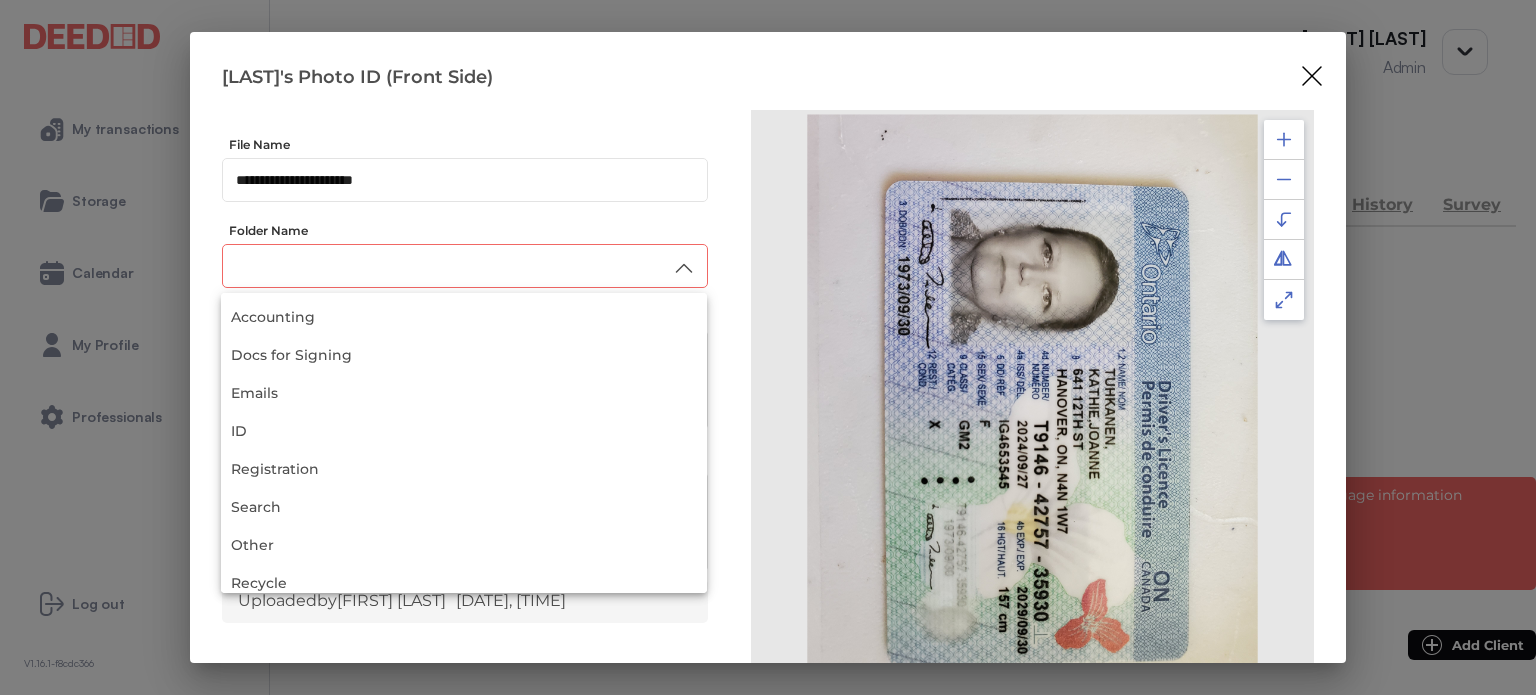 click at bounding box center (465, 266) 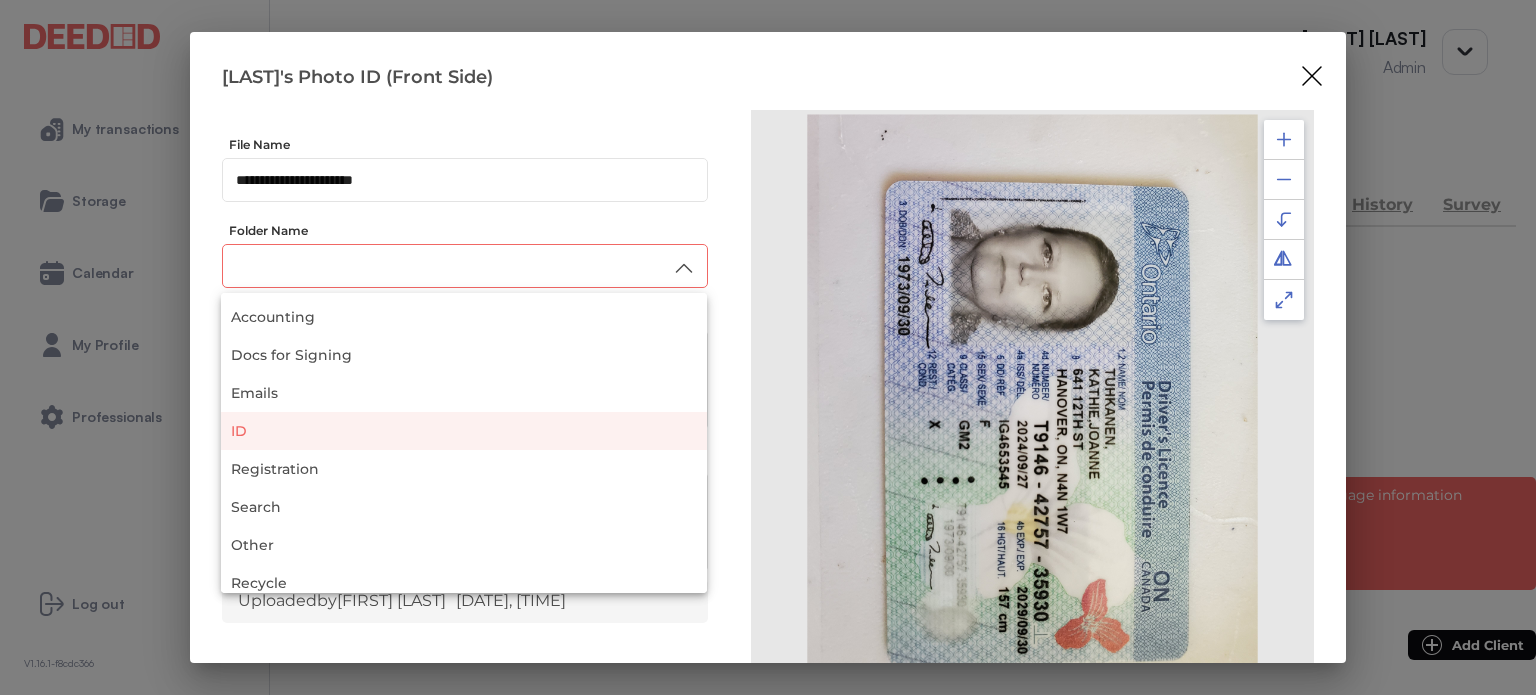 click on "ID" at bounding box center [464, 431] 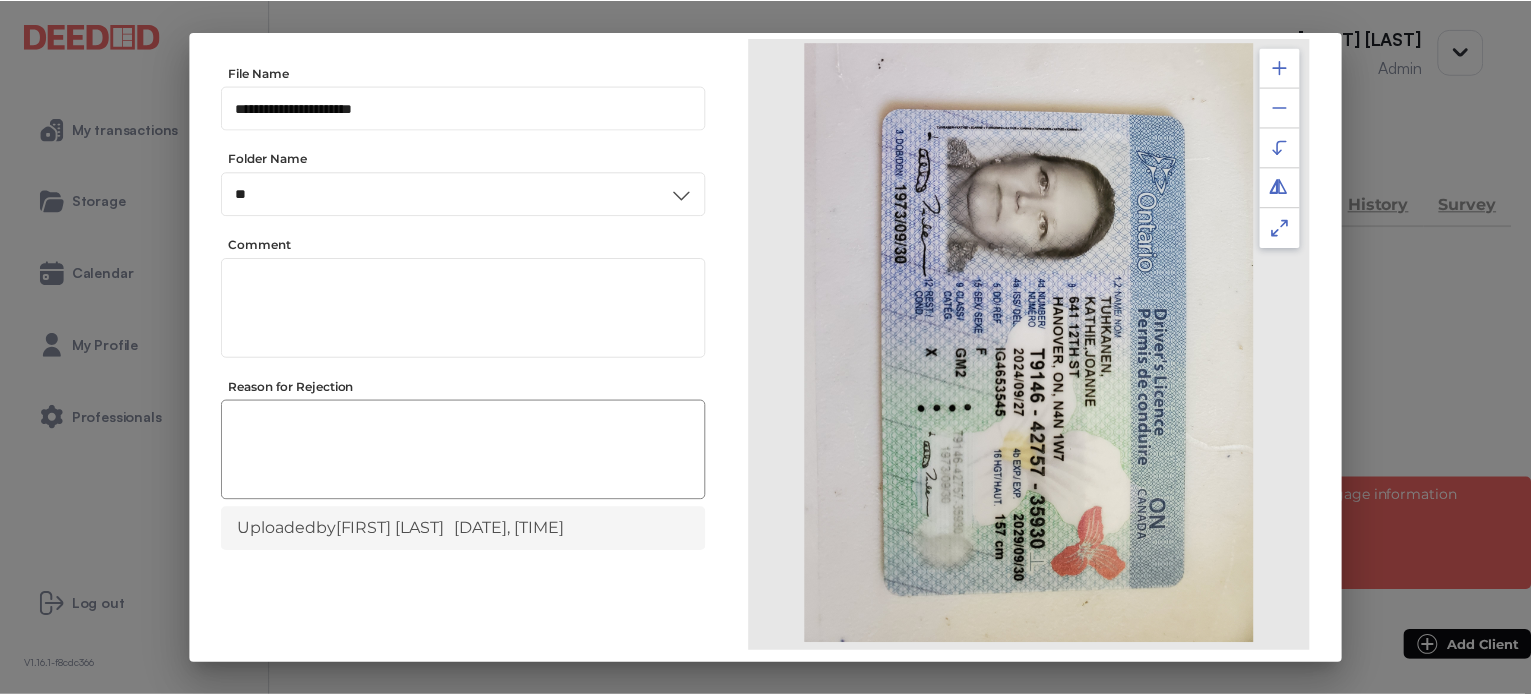 scroll, scrollTop: 156, scrollLeft: 0, axis: vertical 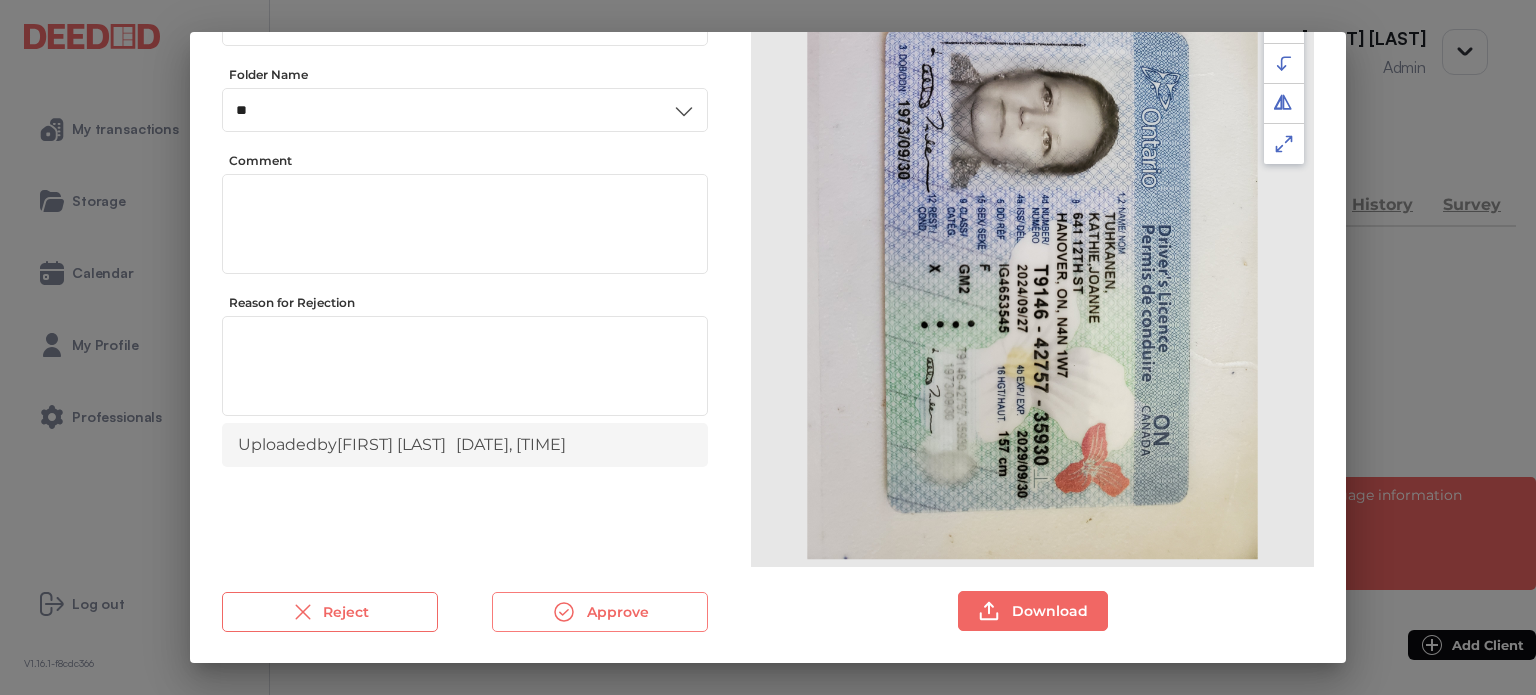 click on "Approve" at bounding box center (600, 612) 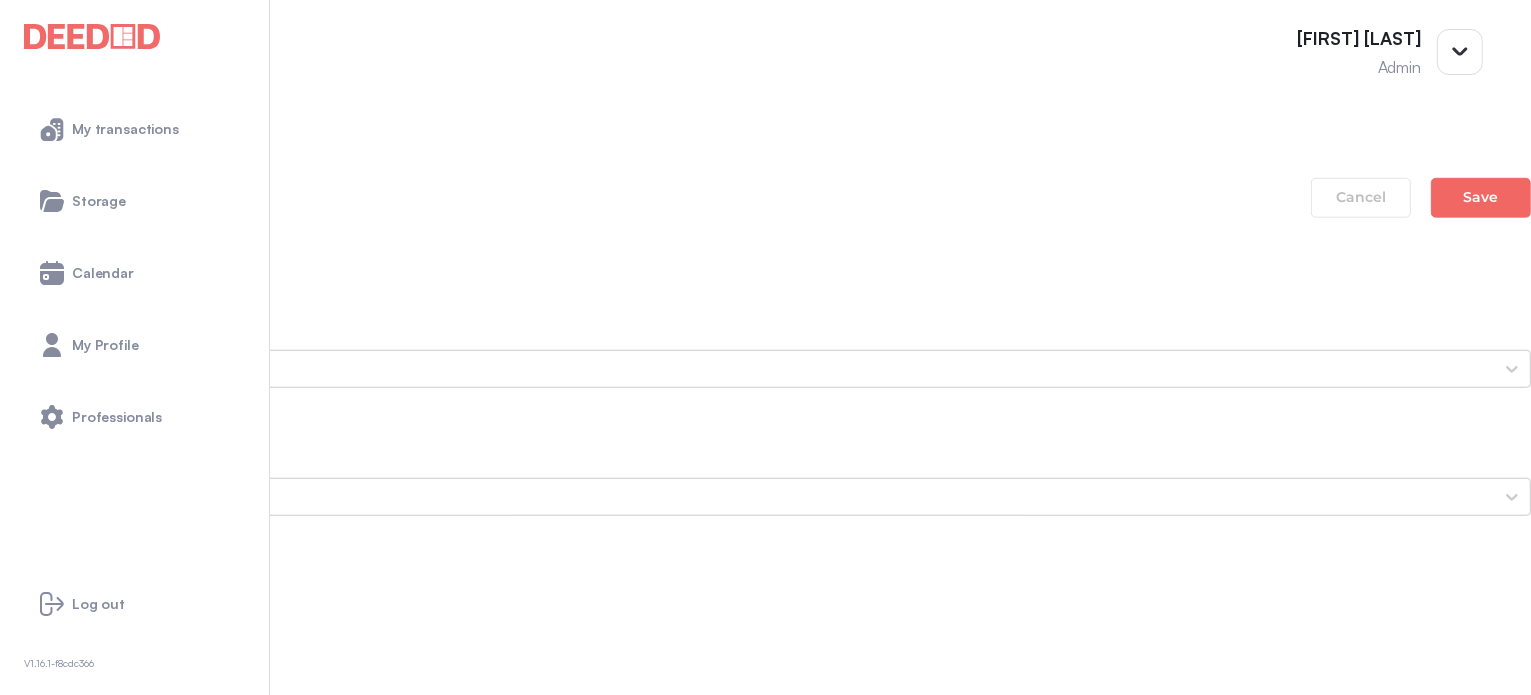 scroll, scrollTop: 1600, scrollLeft: 0, axis: vertical 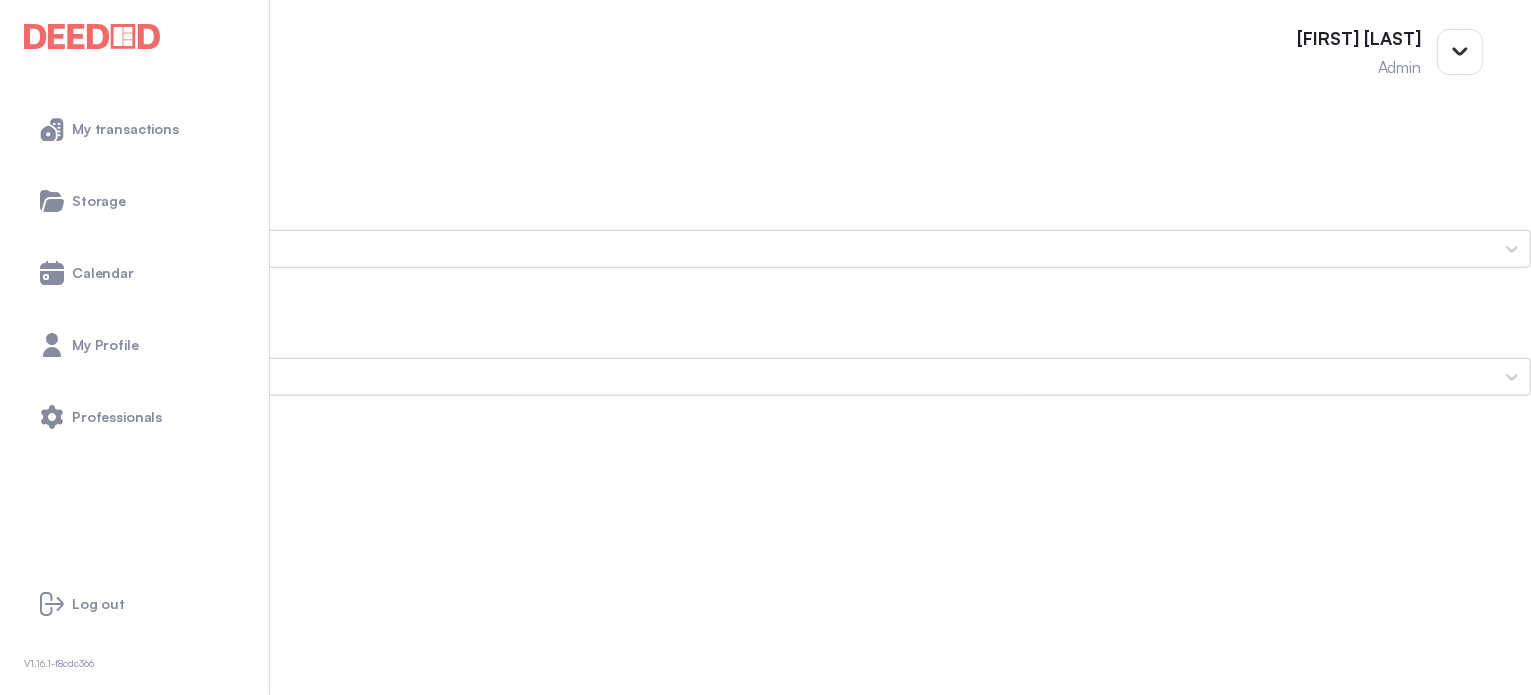 click on "[LAST]'s Photo ID (Back Side)" at bounding box center [765, 1561] 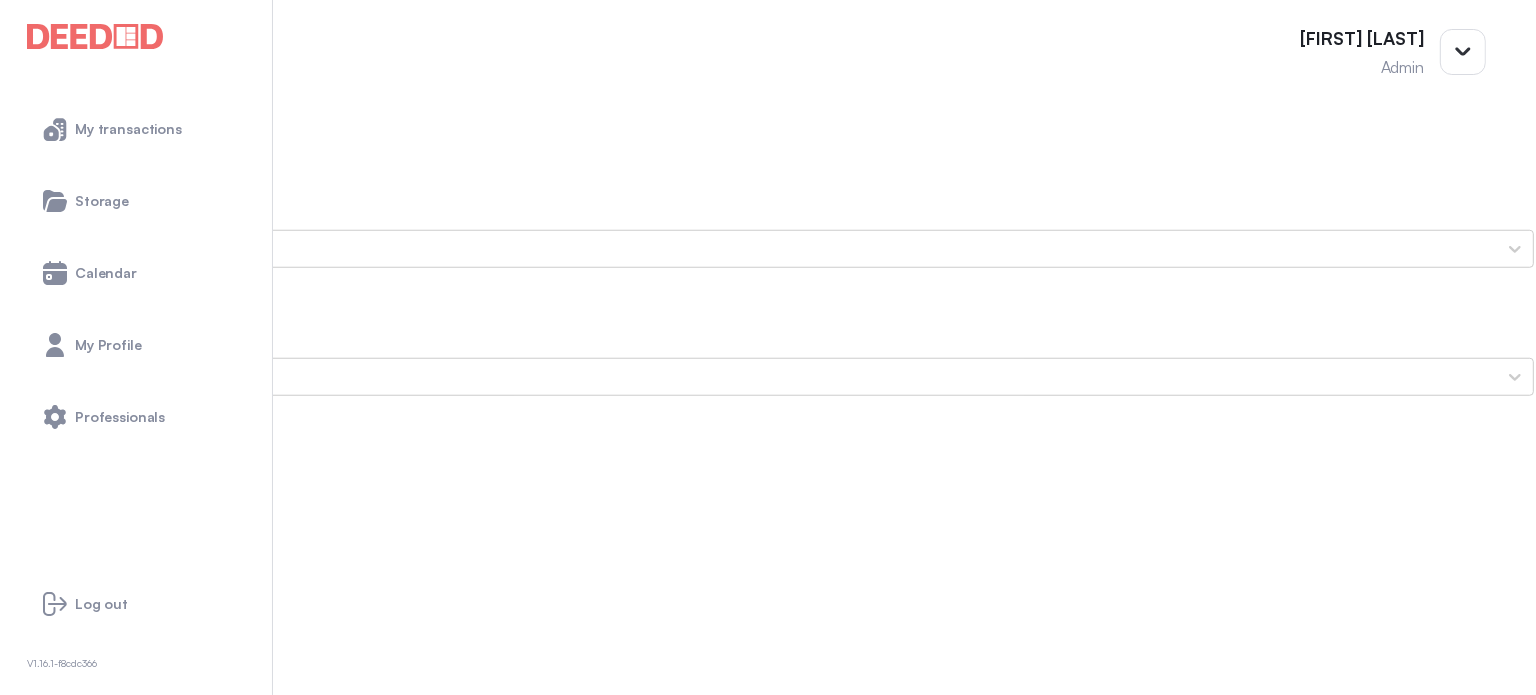 scroll, scrollTop: 0, scrollLeft: 0, axis: both 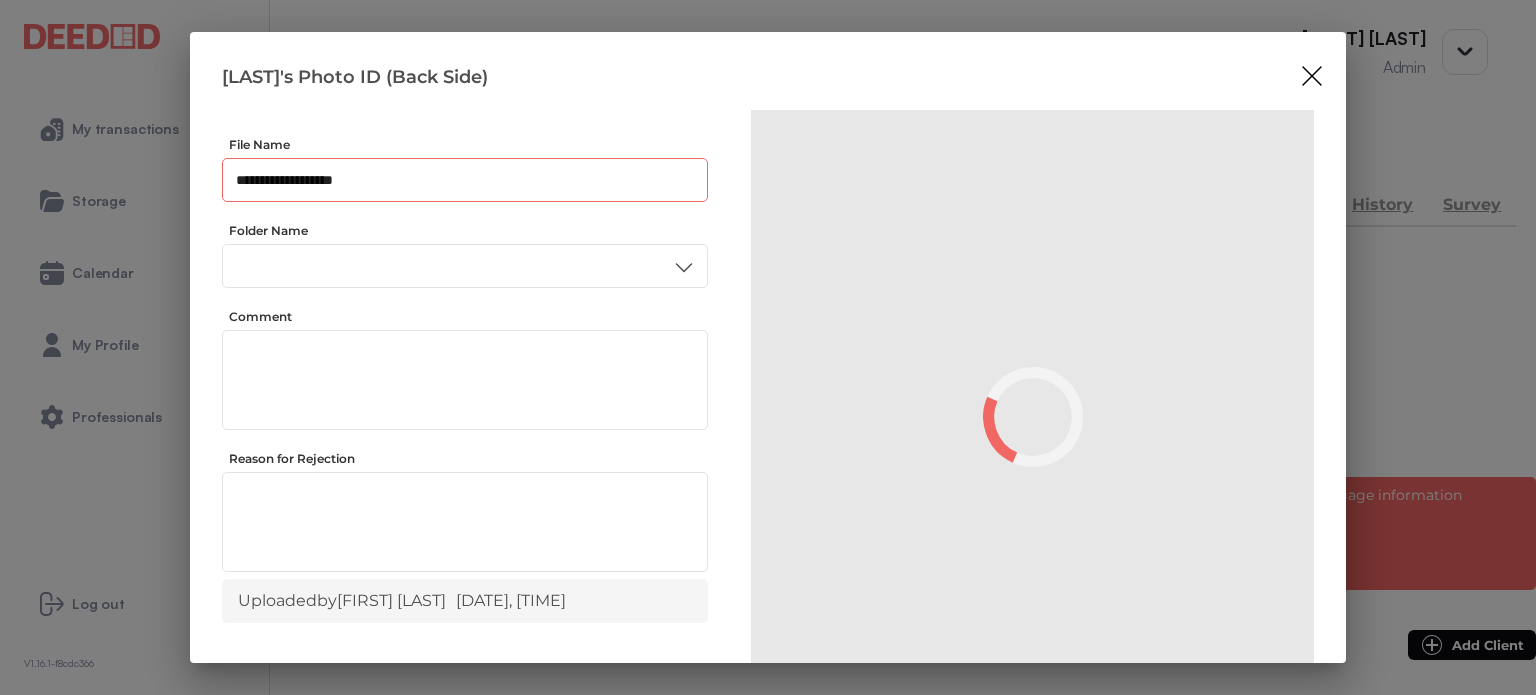 click on "**********" at bounding box center (465, 180) 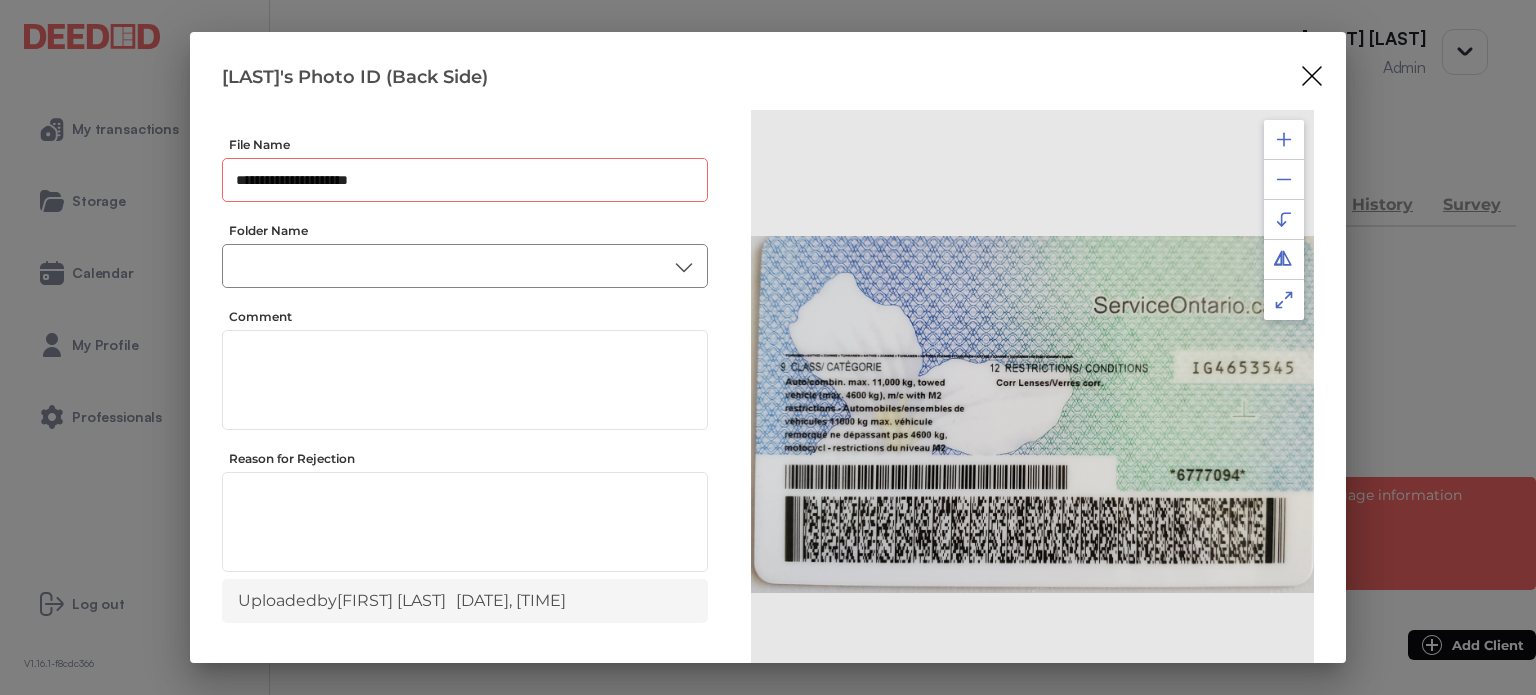type on "**********" 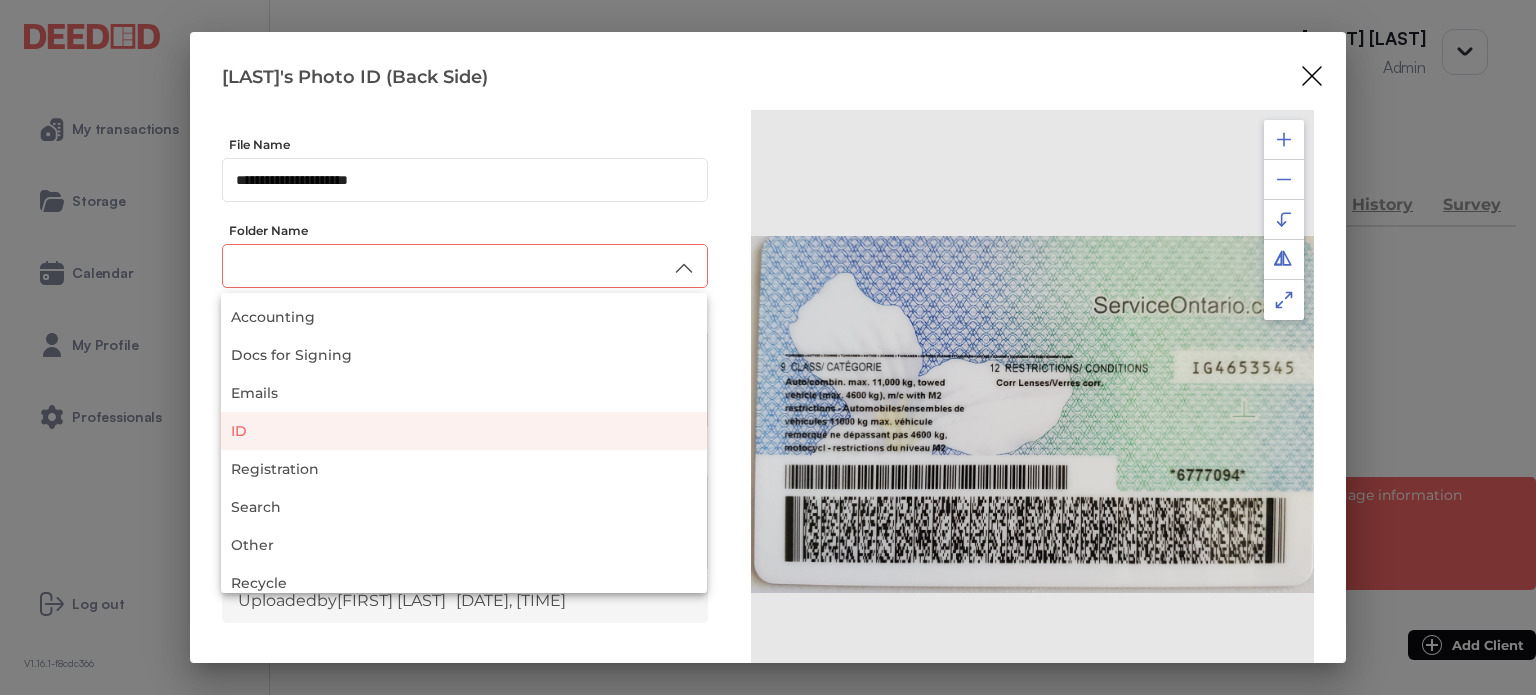 click on "ID" at bounding box center (464, 431) 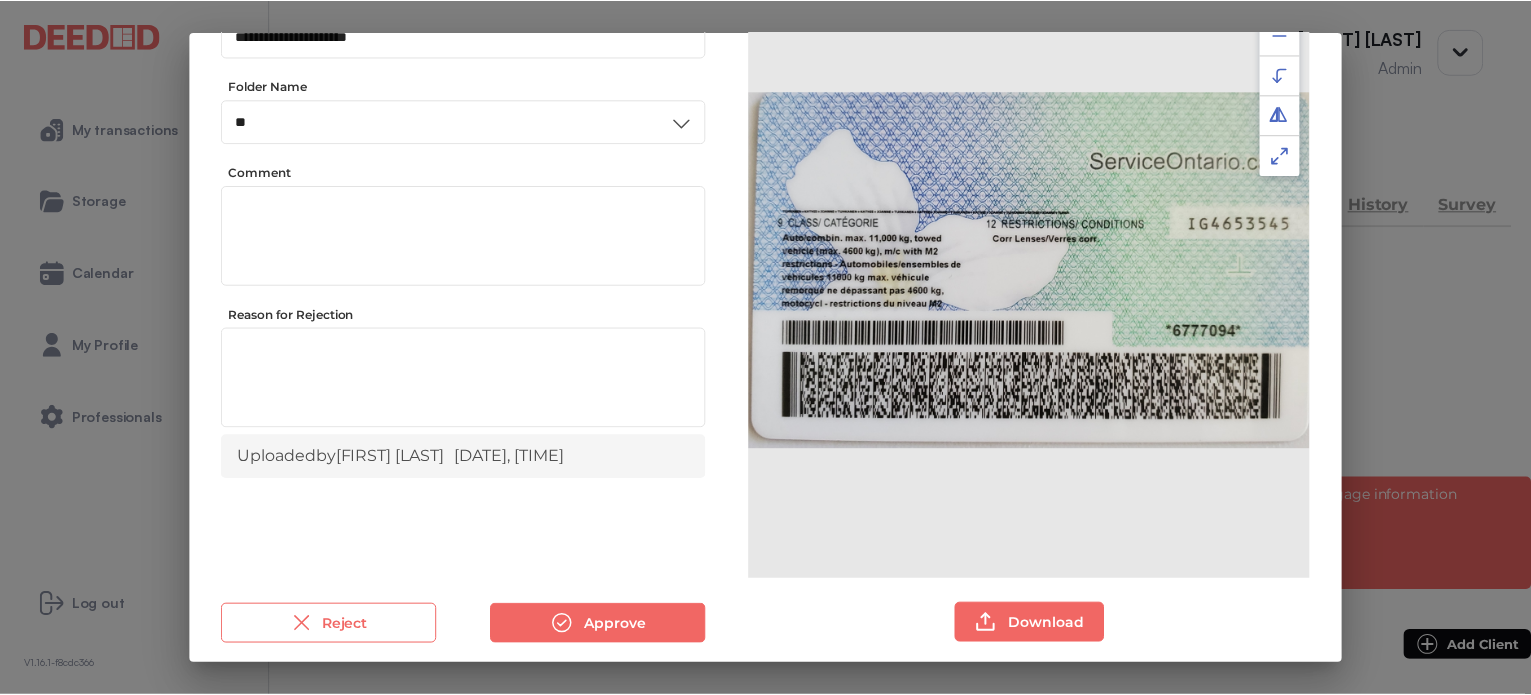 scroll, scrollTop: 156, scrollLeft: 0, axis: vertical 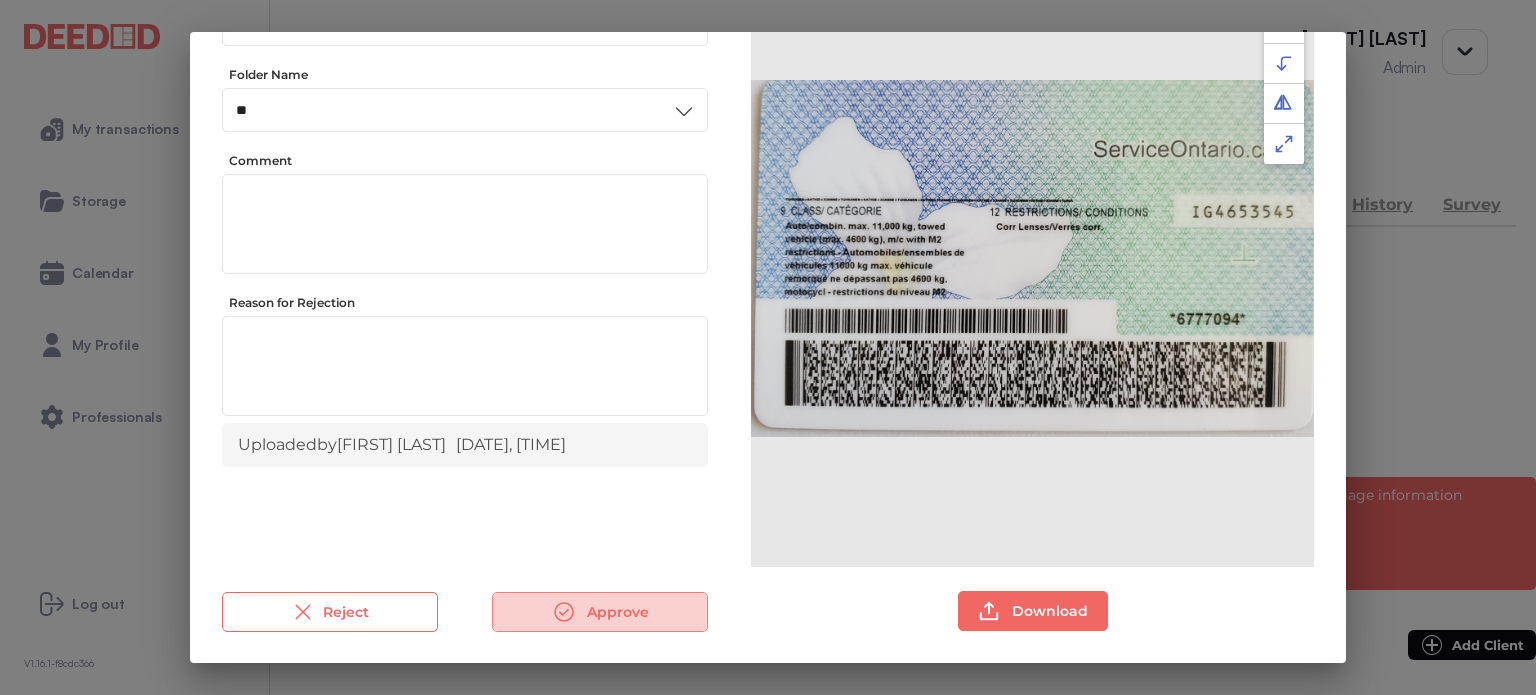 click on "Approve" at bounding box center [600, 612] 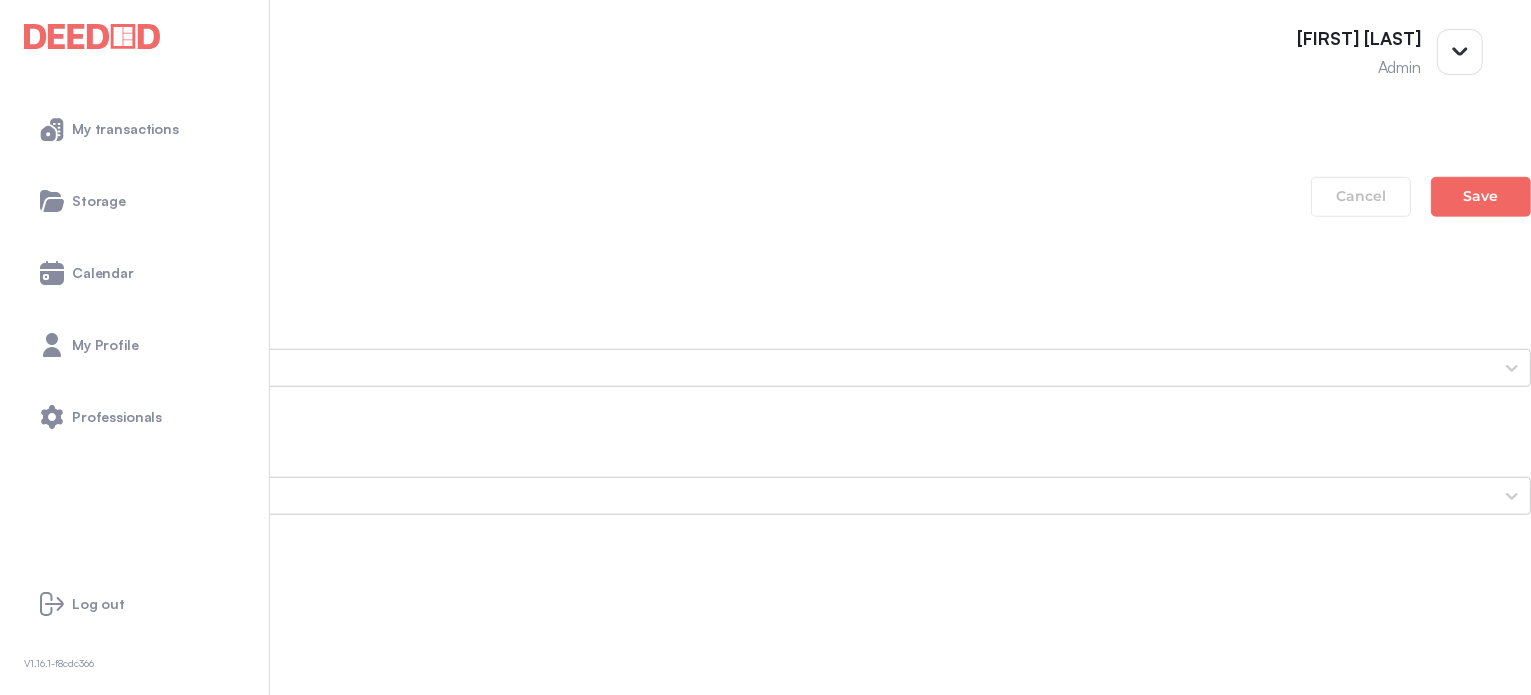 scroll, scrollTop: 1600, scrollLeft: 0, axis: vertical 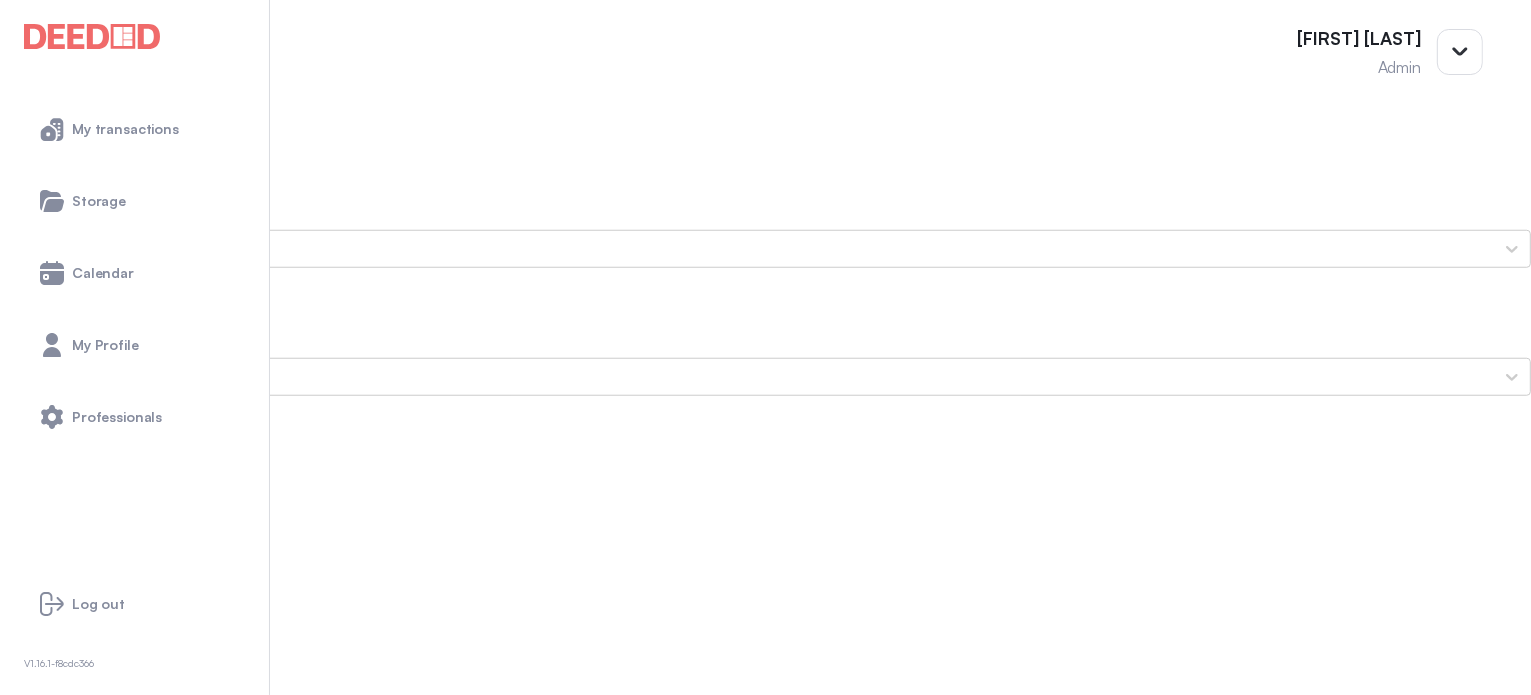 click on "[LAST]'s Secondary ID (Front Side)" at bounding box center [765, 1665] 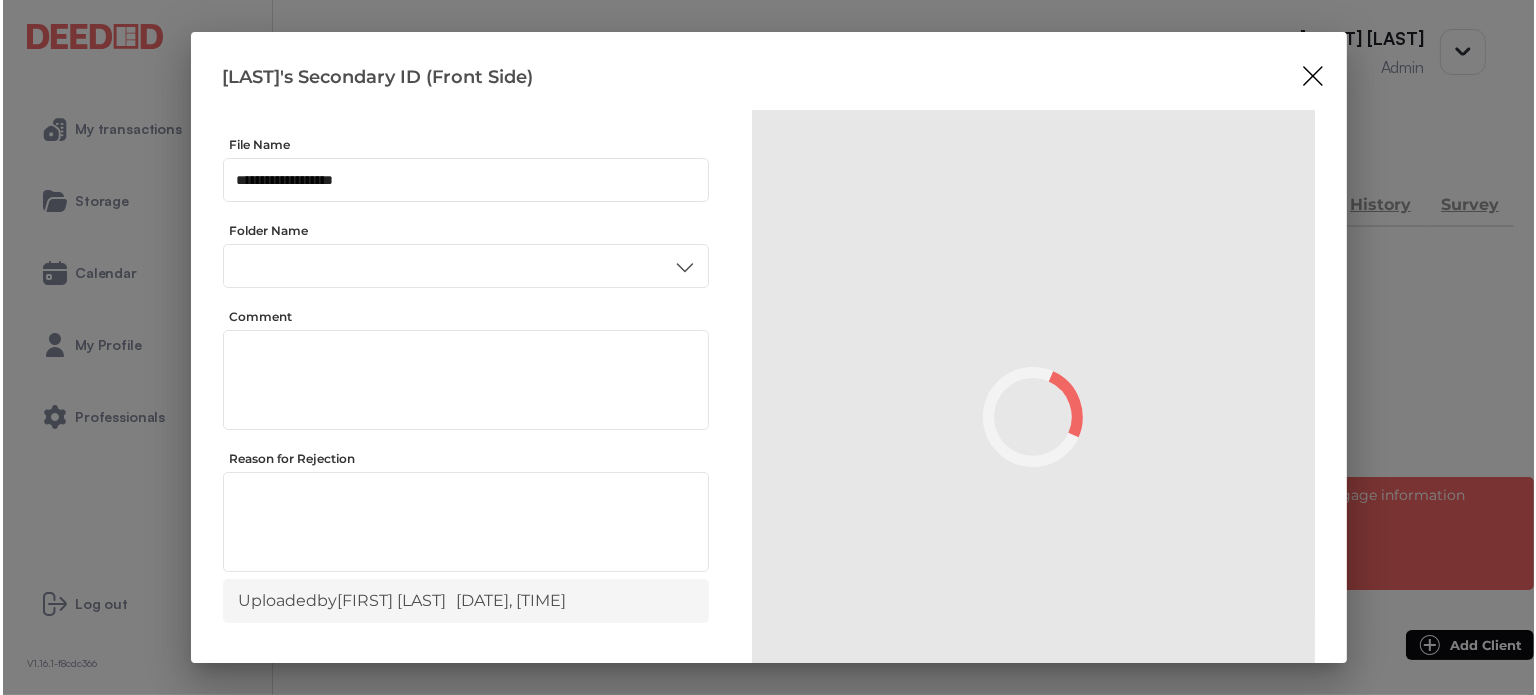scroll, scrollTop: 0, scrollLeft: 0, axis: both 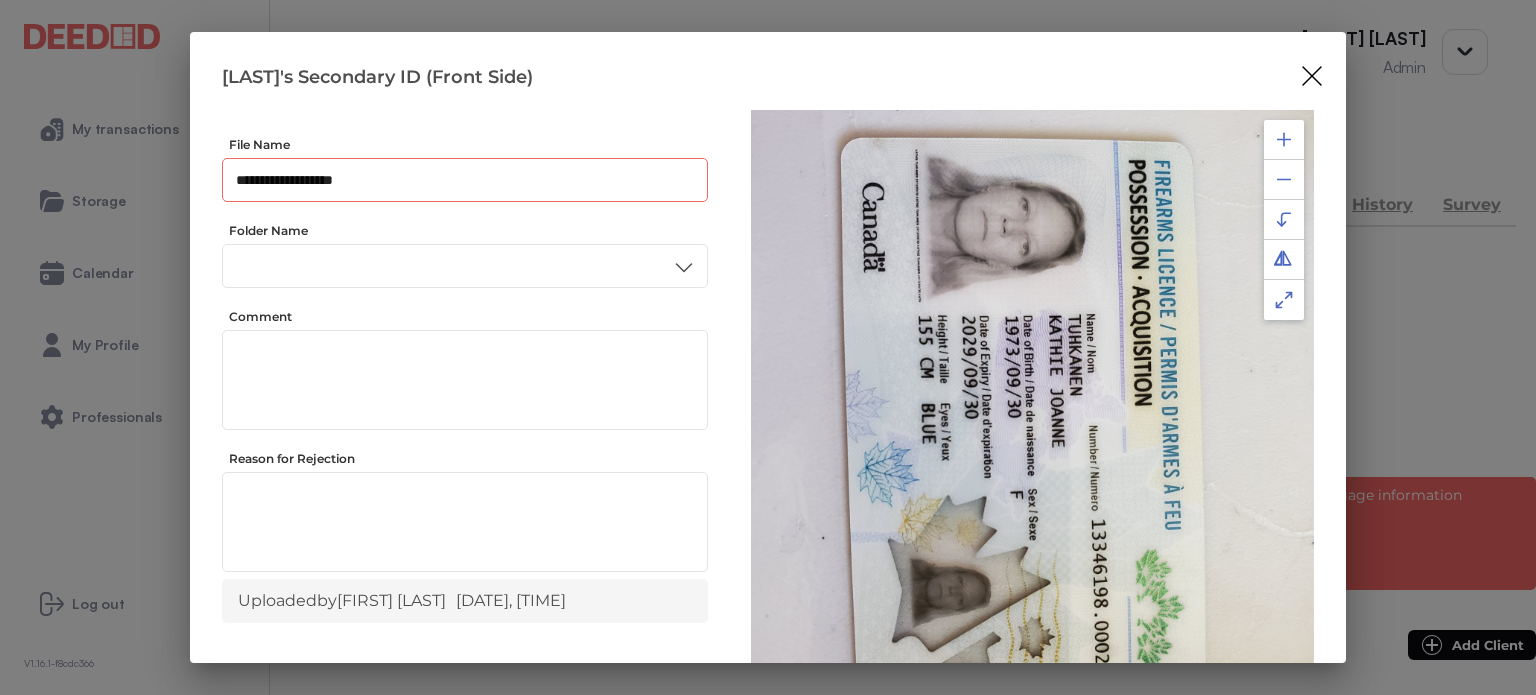 drag, startPoint x: 358, startPoint y: 182, endPoint x: 397, endPoint y: 161, distance: 44.294468 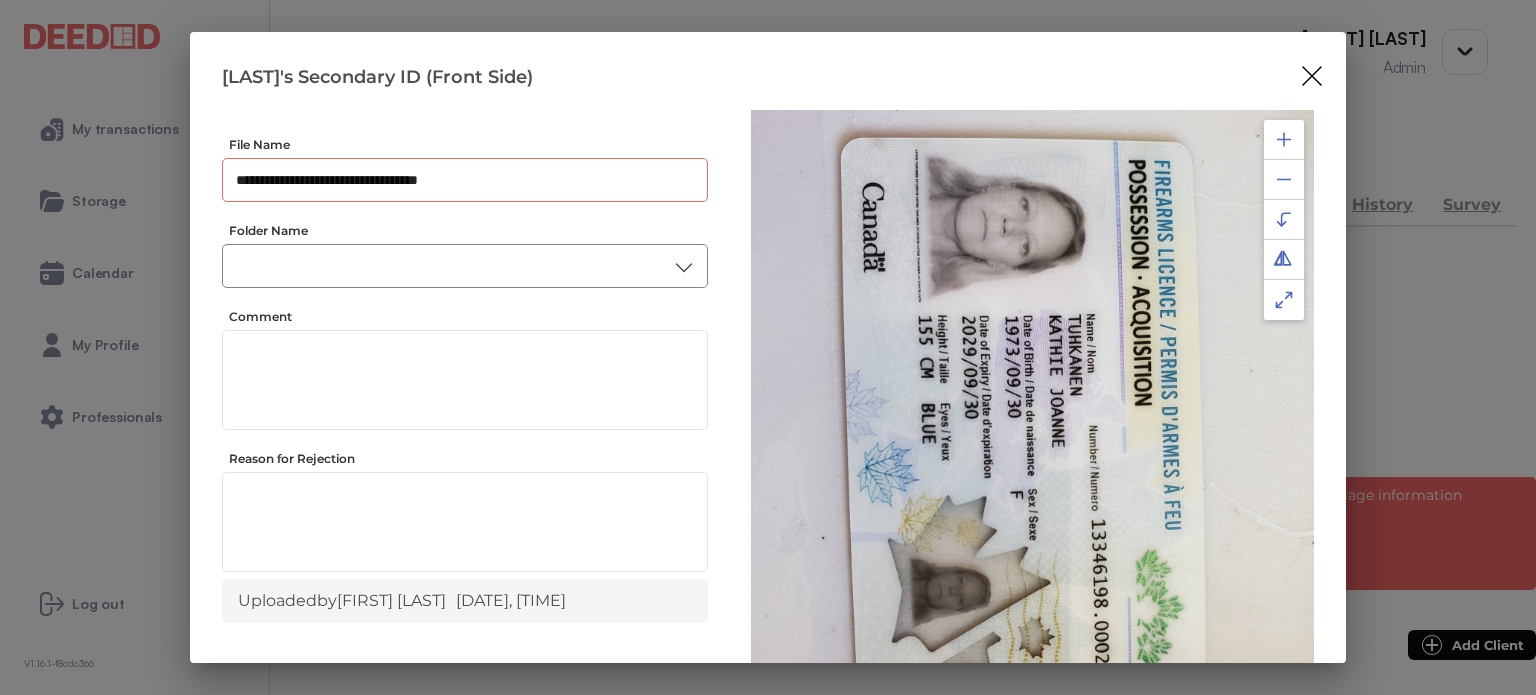 type on "**********" 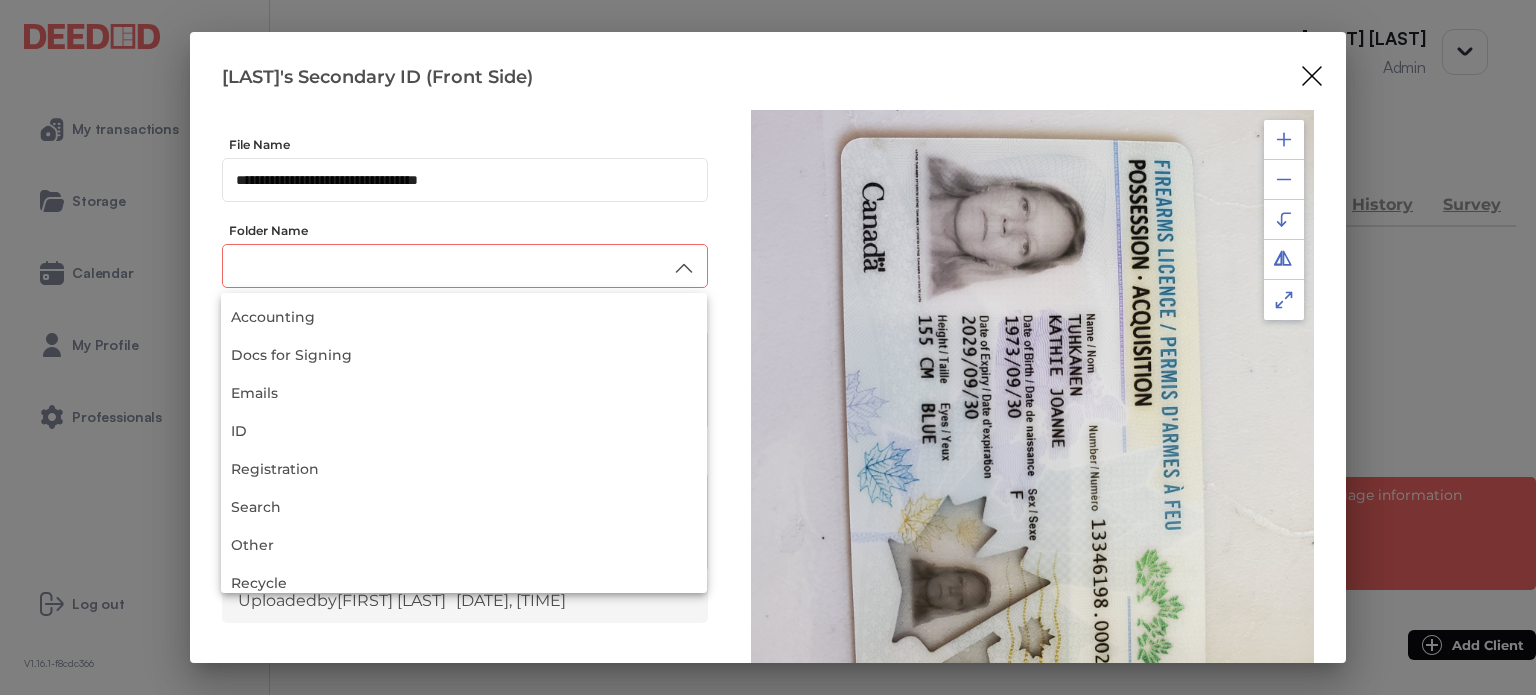click at bounding box center [465, 266] 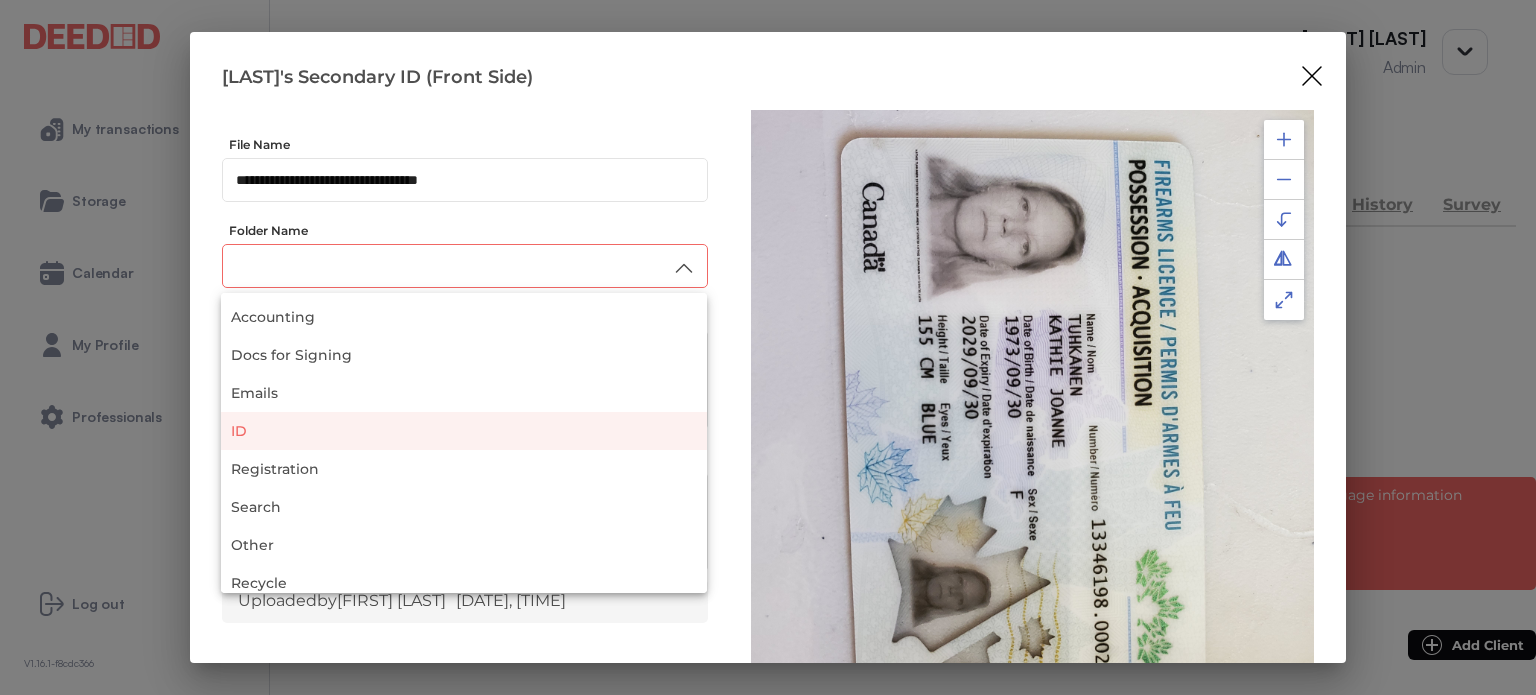 click on "ID" at bounding box center (464, 431) 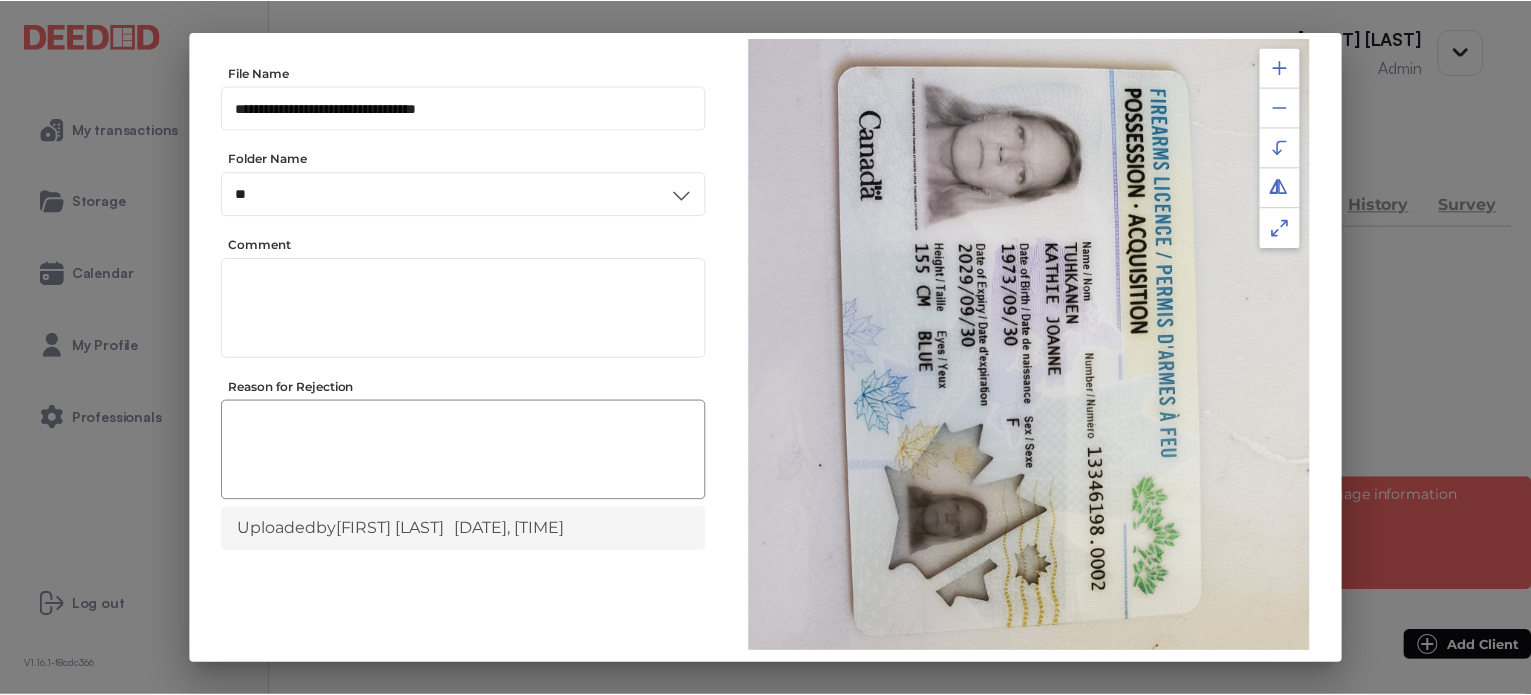 scroll, scrollTop: 156, scrollLeft: 0, axis: vertical 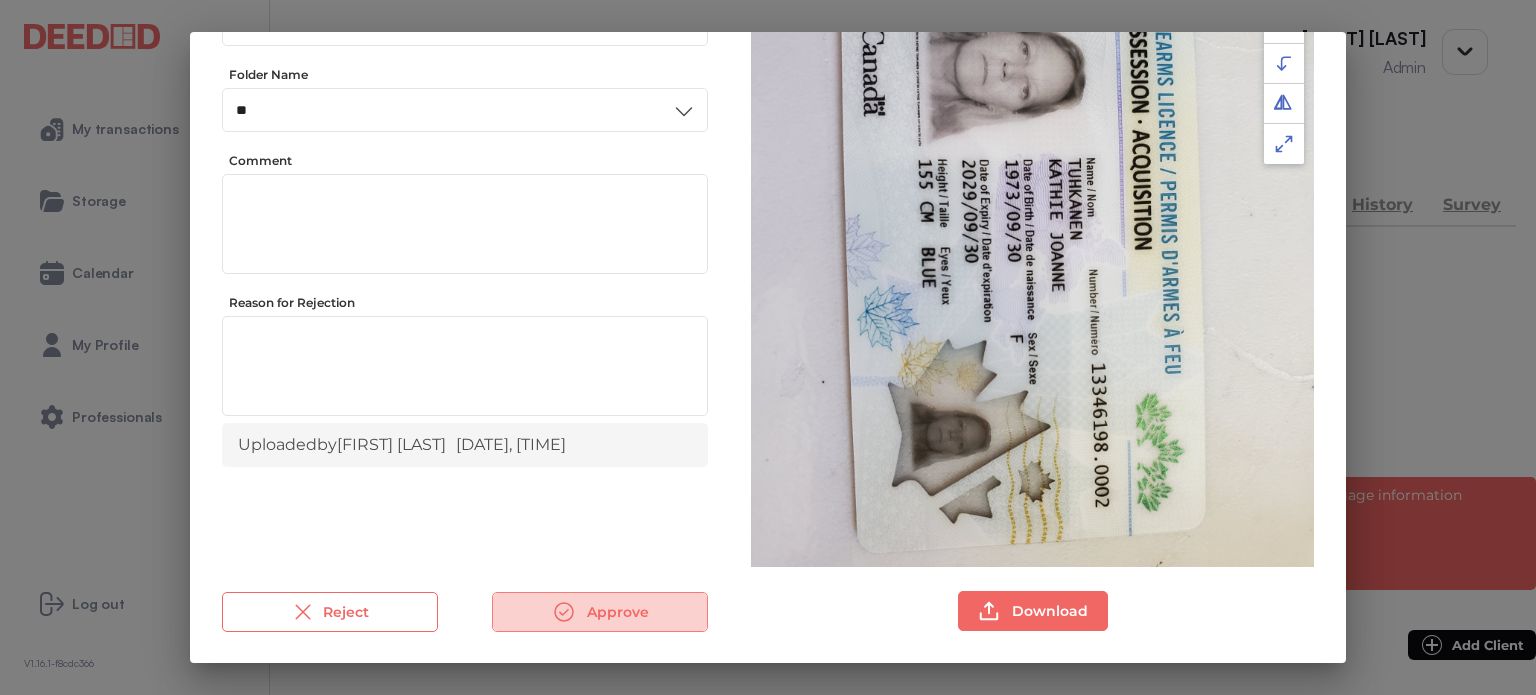 click on "Approve" at bounding box center (600, 612) 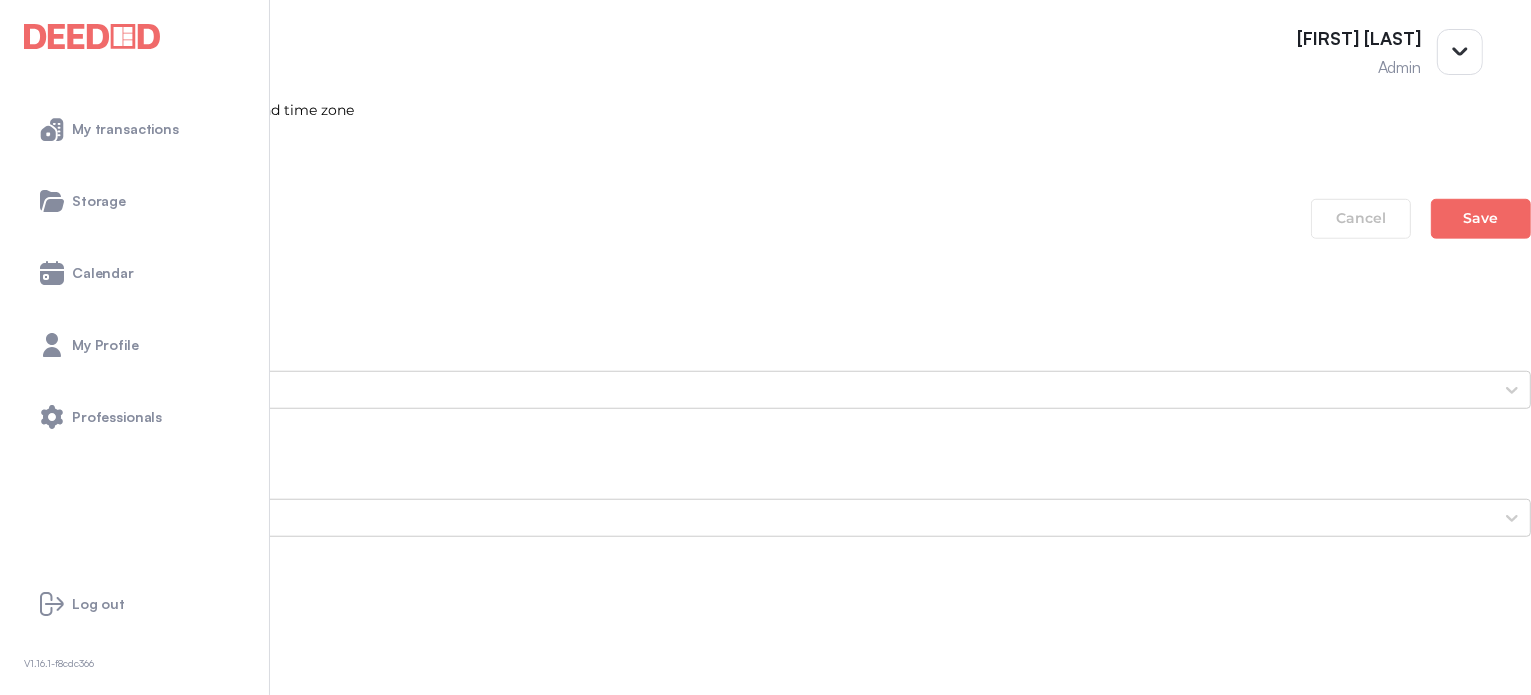 scroll, scrollTop: 1500, scrollLeft: 0, axis: vertical 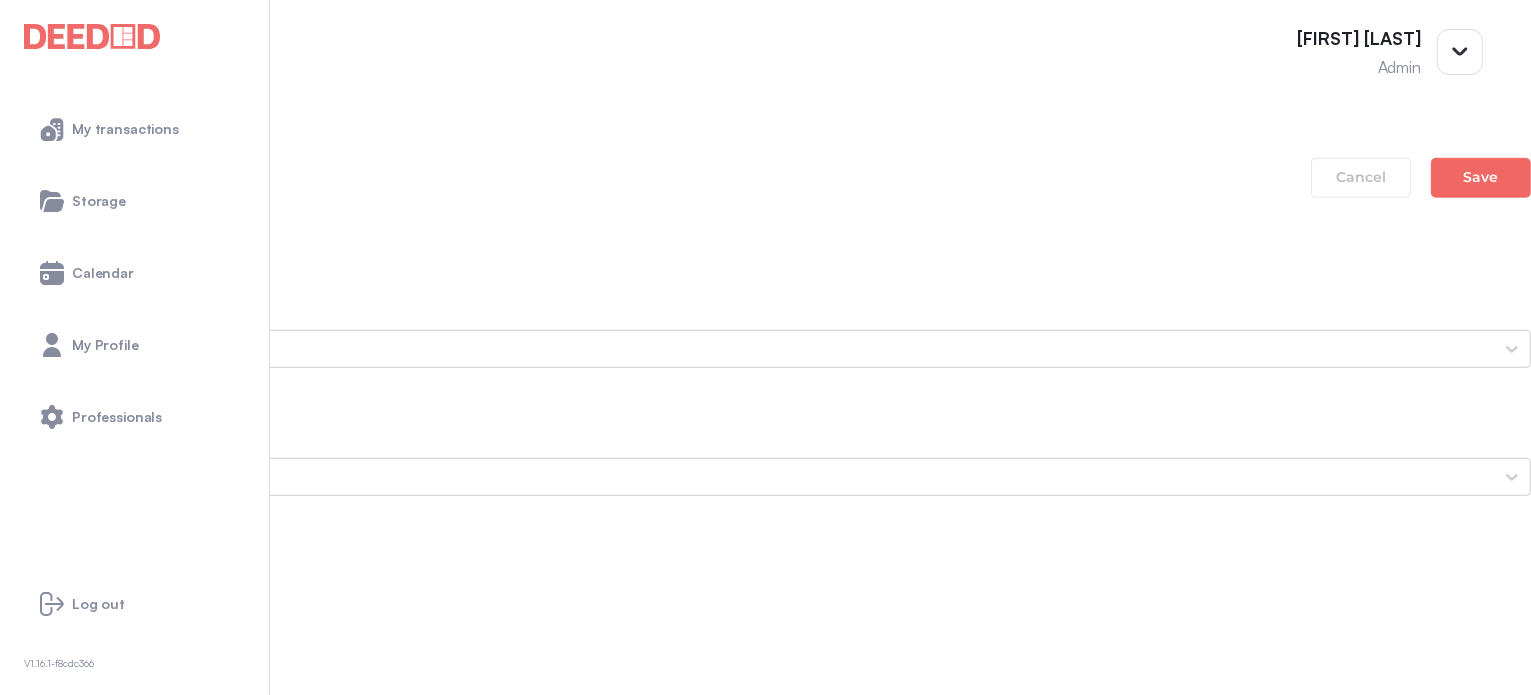 click on "[LAST]'s Secondary ID (Back Side)" at bounding box center [765, 1869] 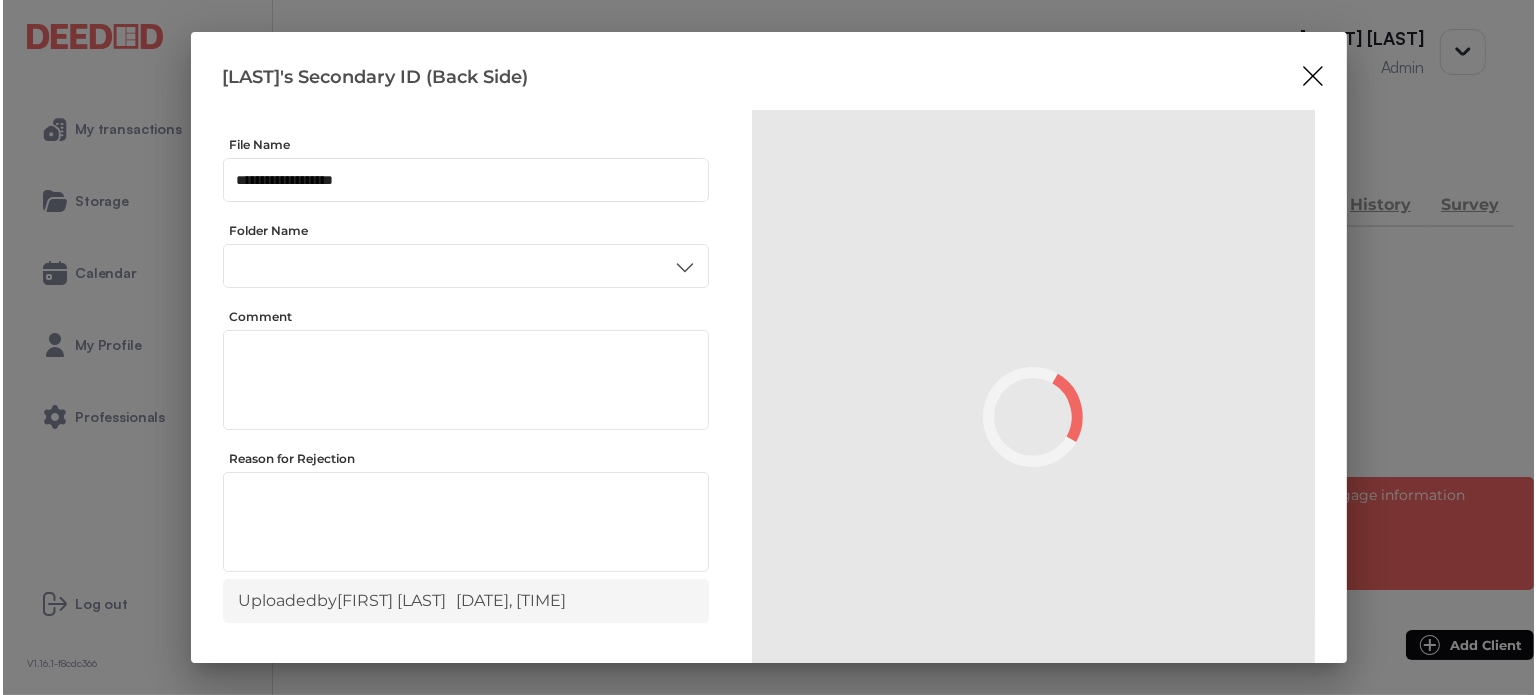scroll, scrollTop: 0, scrollLeft: 0, axis: both 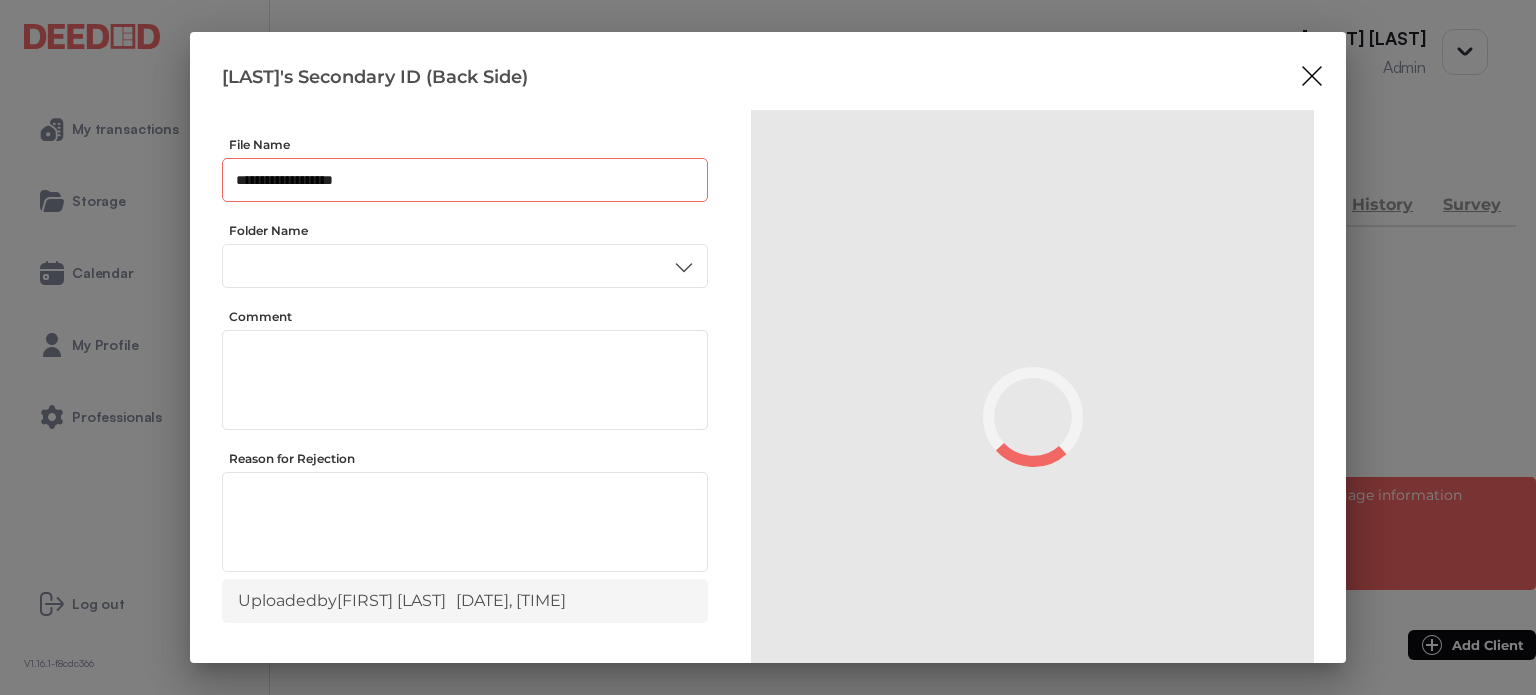 click on "**********" at bounding box center [465, 180] 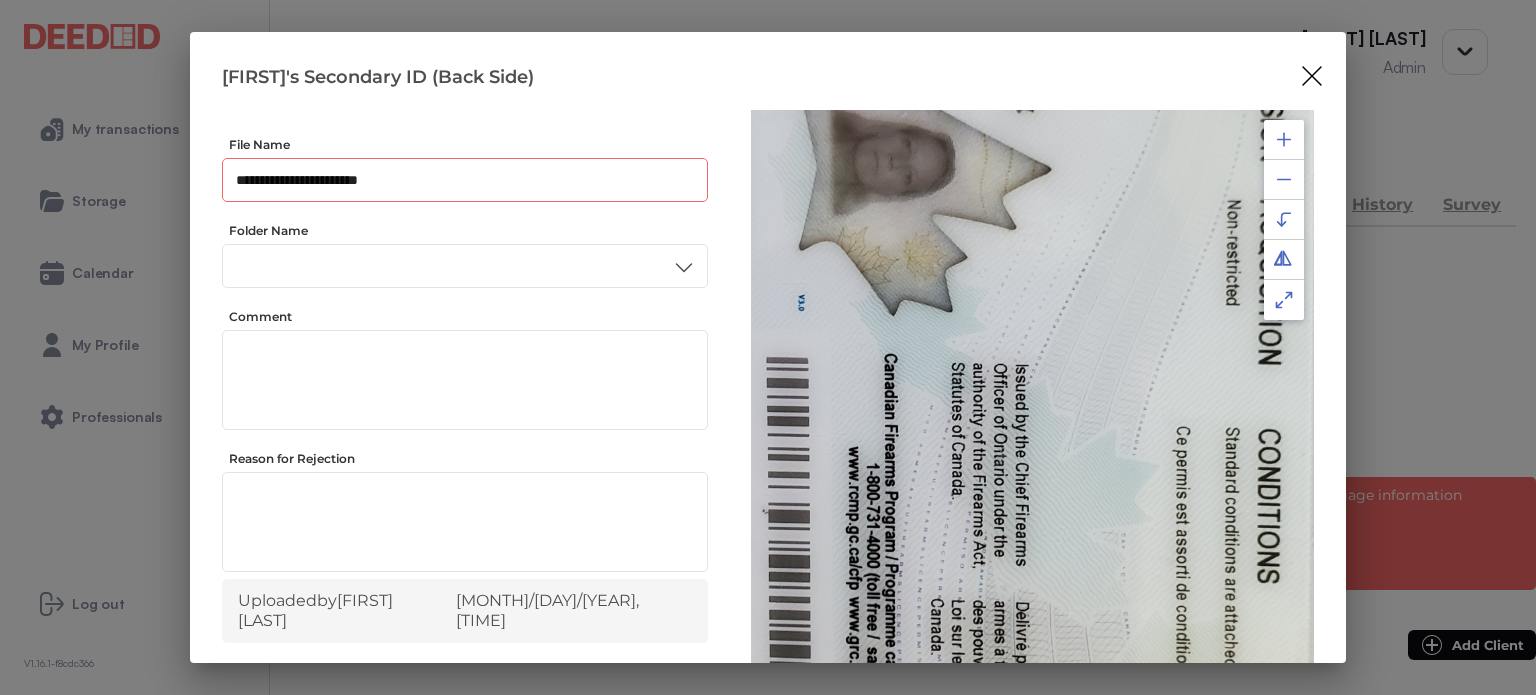 scroll, scrollTop: 0, scrollLeft: 0, axis: both 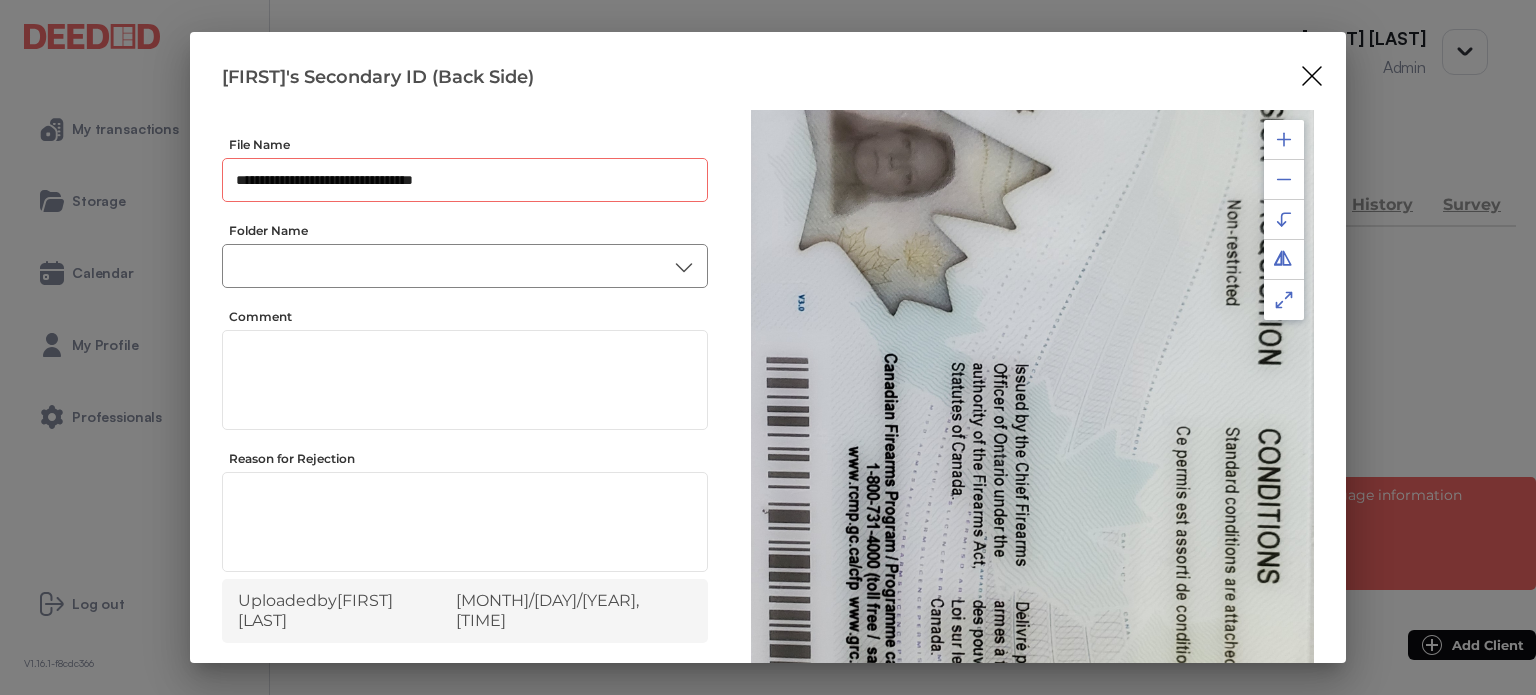 type on "**********" 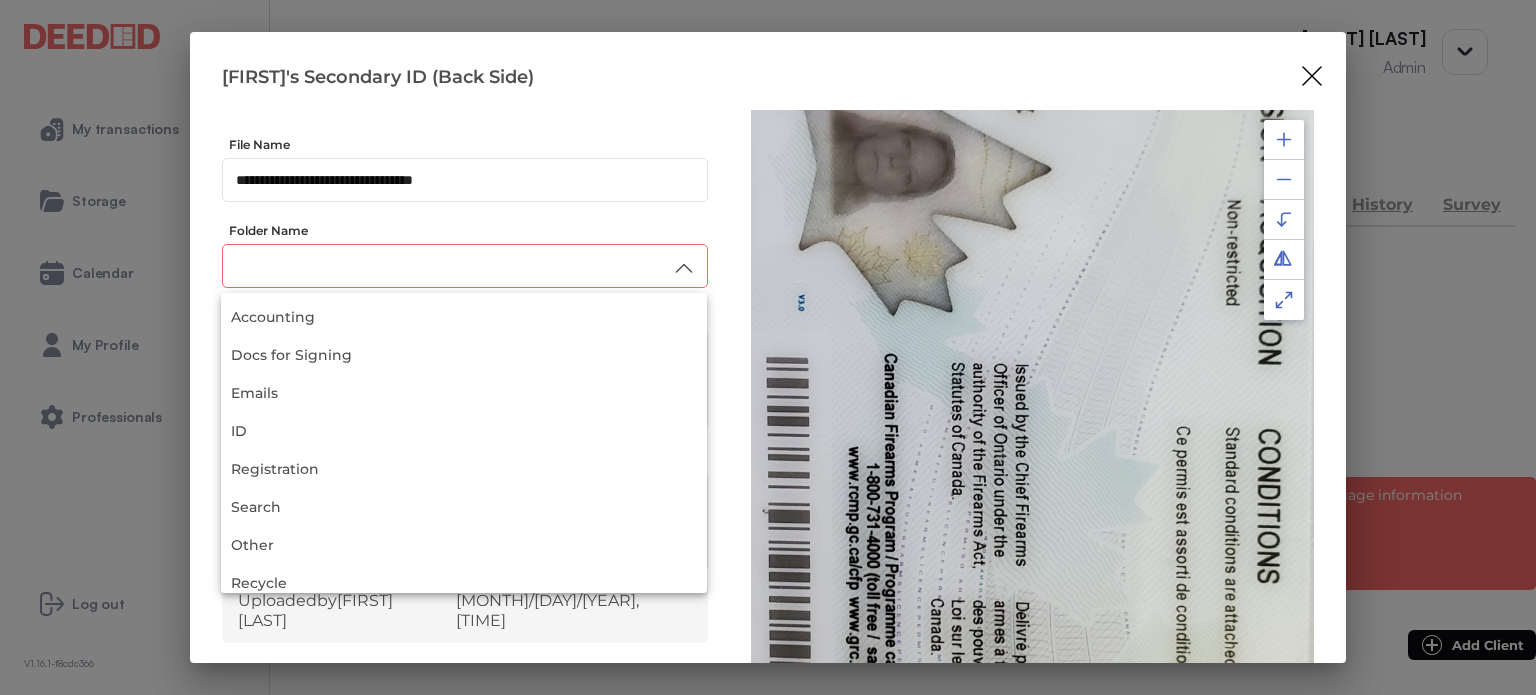 click at bounding box center [465, 266] 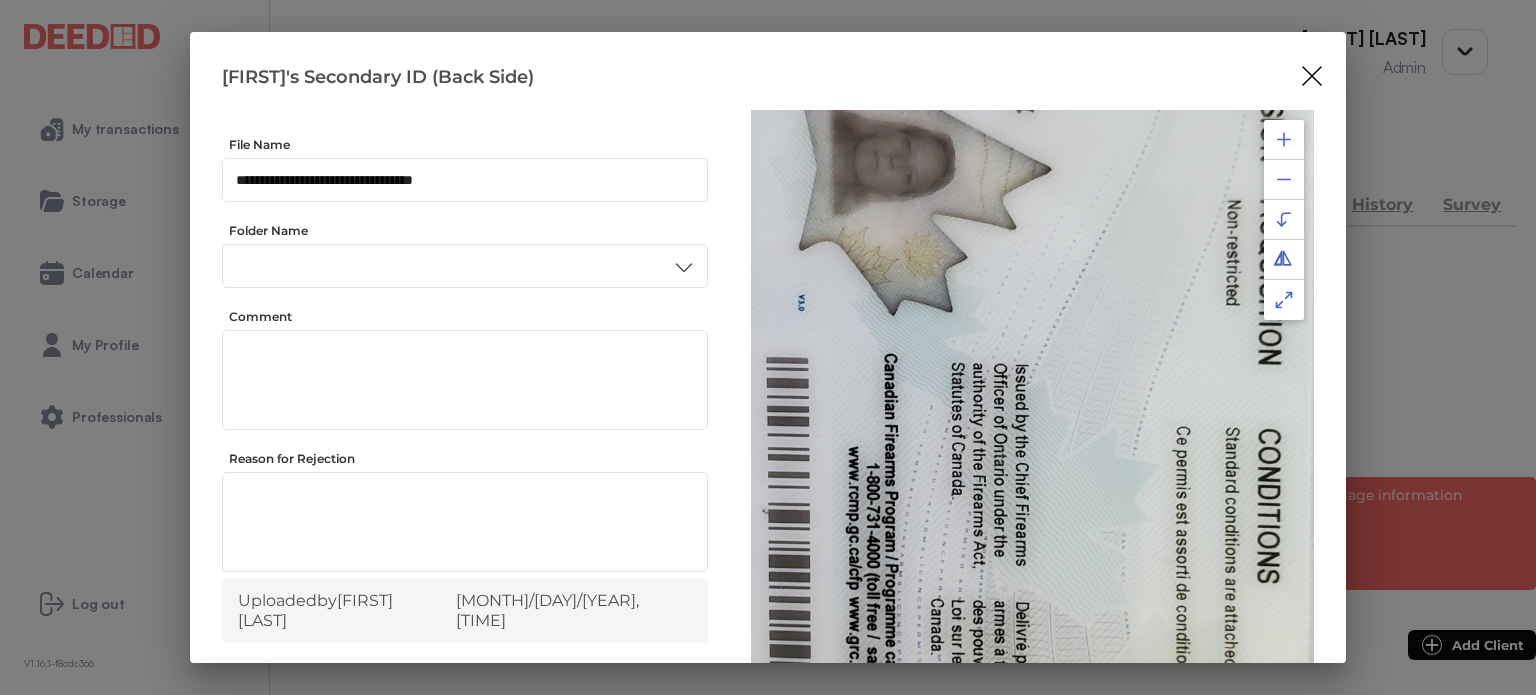click on "ID" at bounding box center (464, 436) 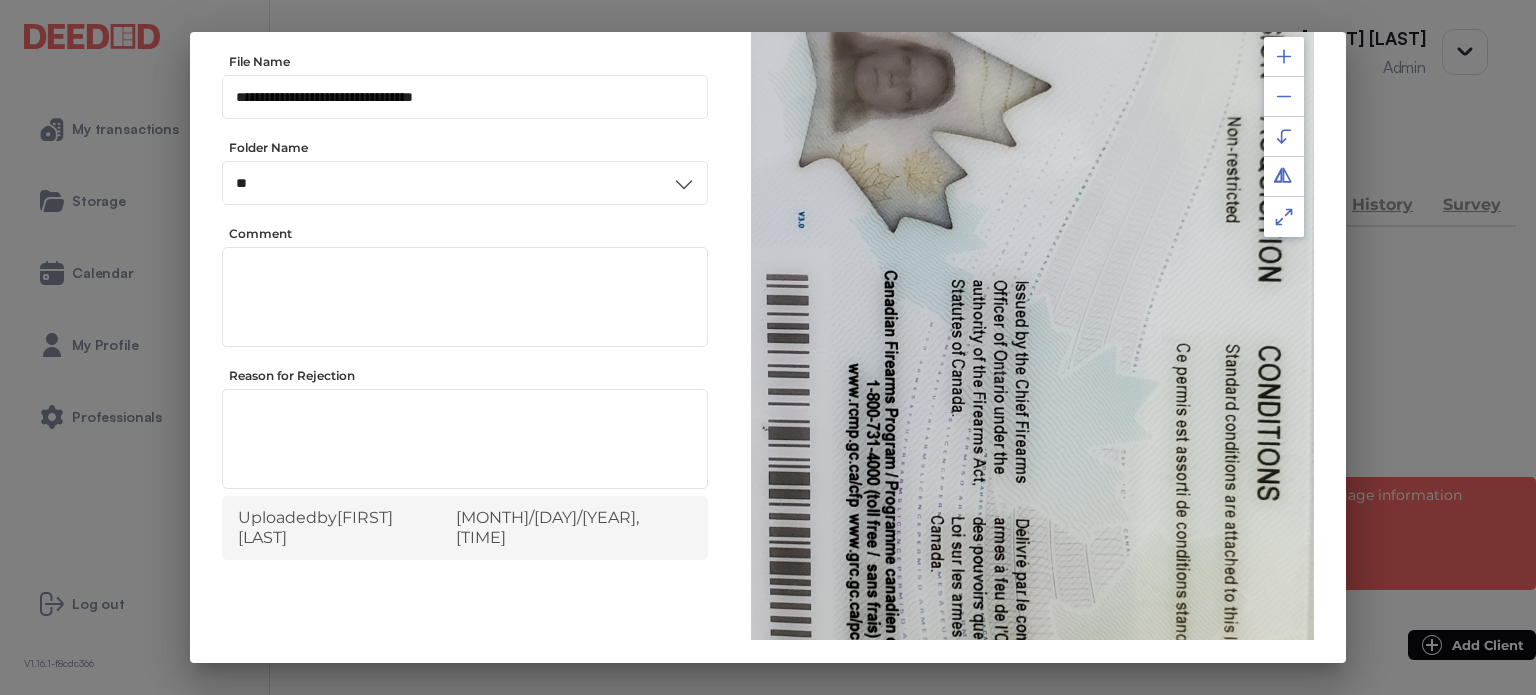 scroll, scrollTop: 156, scrollLeft: 0, axis: vertical 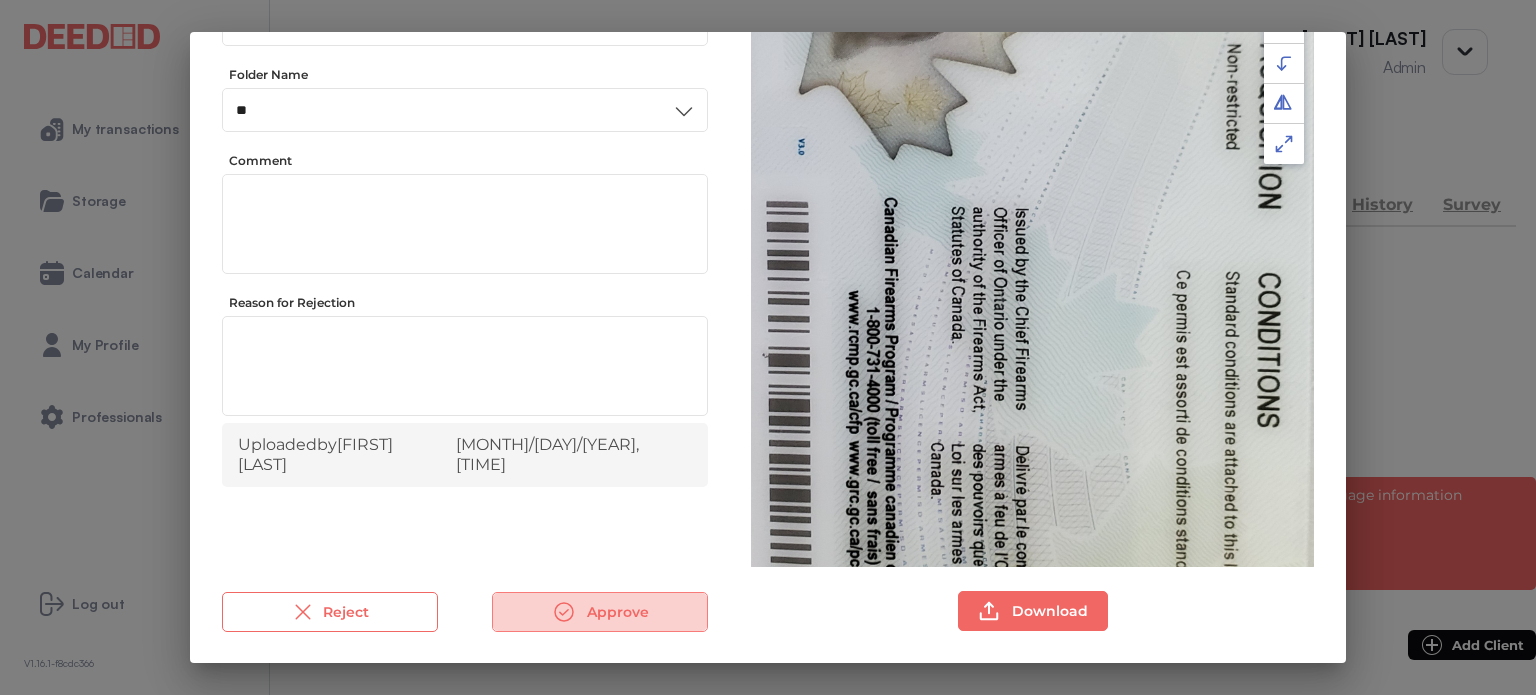 click on "Approve" at bounding box center [600, 612] 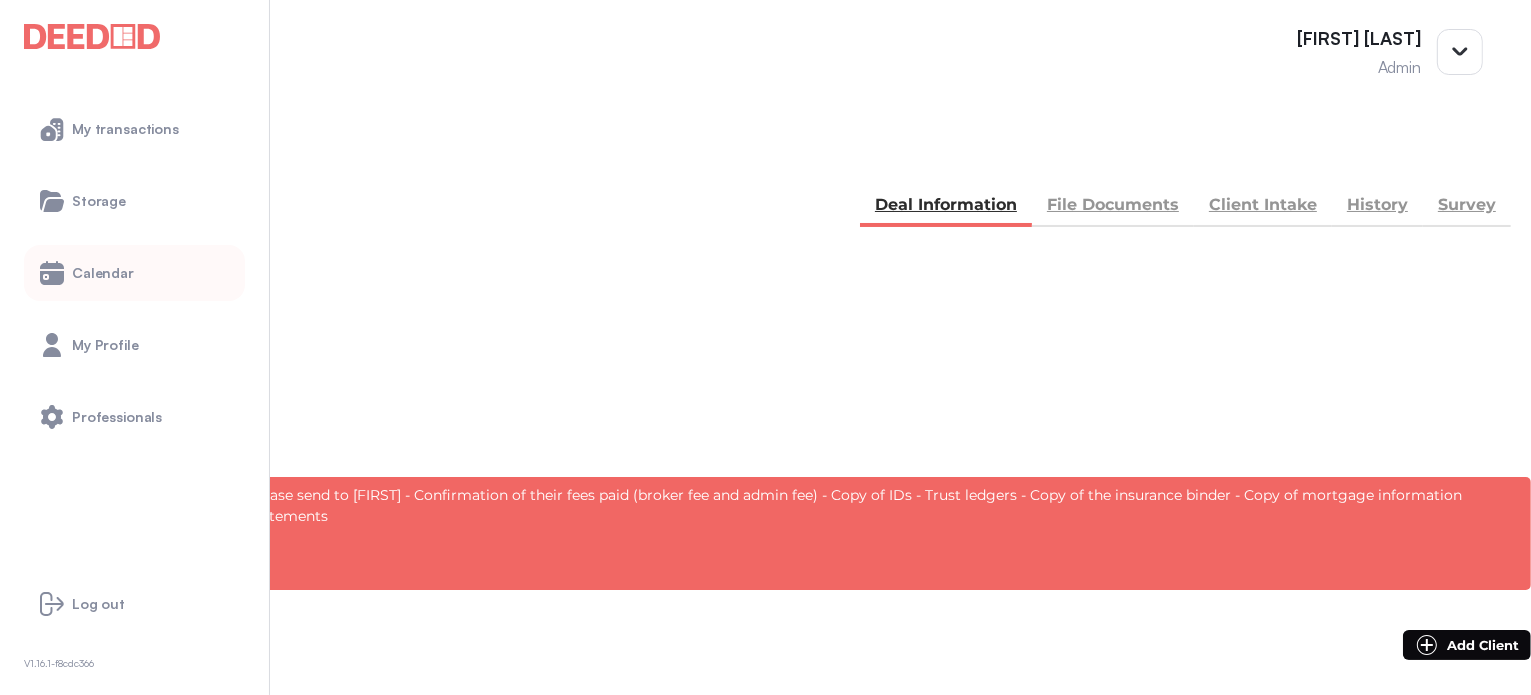 click on "Calendar" at bounding box center [103, 273] 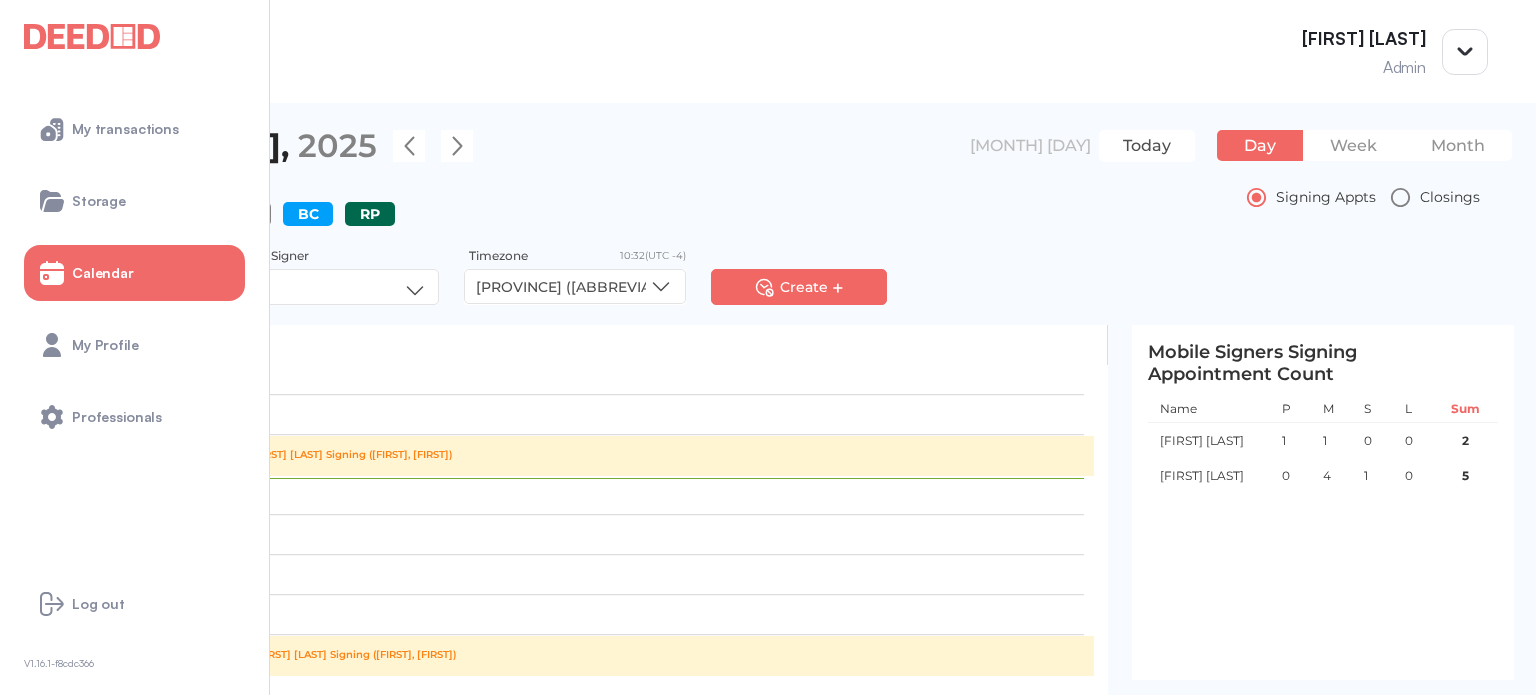 scroll, scrollTop: 400, scrollLeft: 0, axis: vertical 